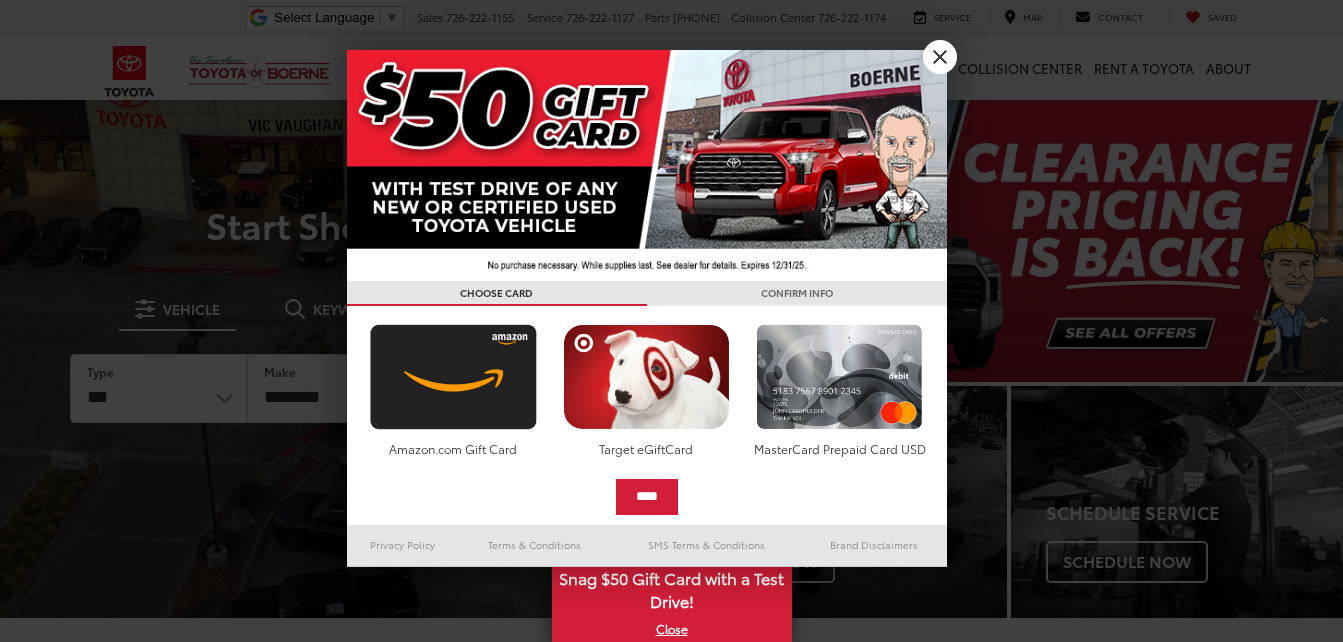 scroll, scrollTop: 0, scrollLeft: 0, axis: both 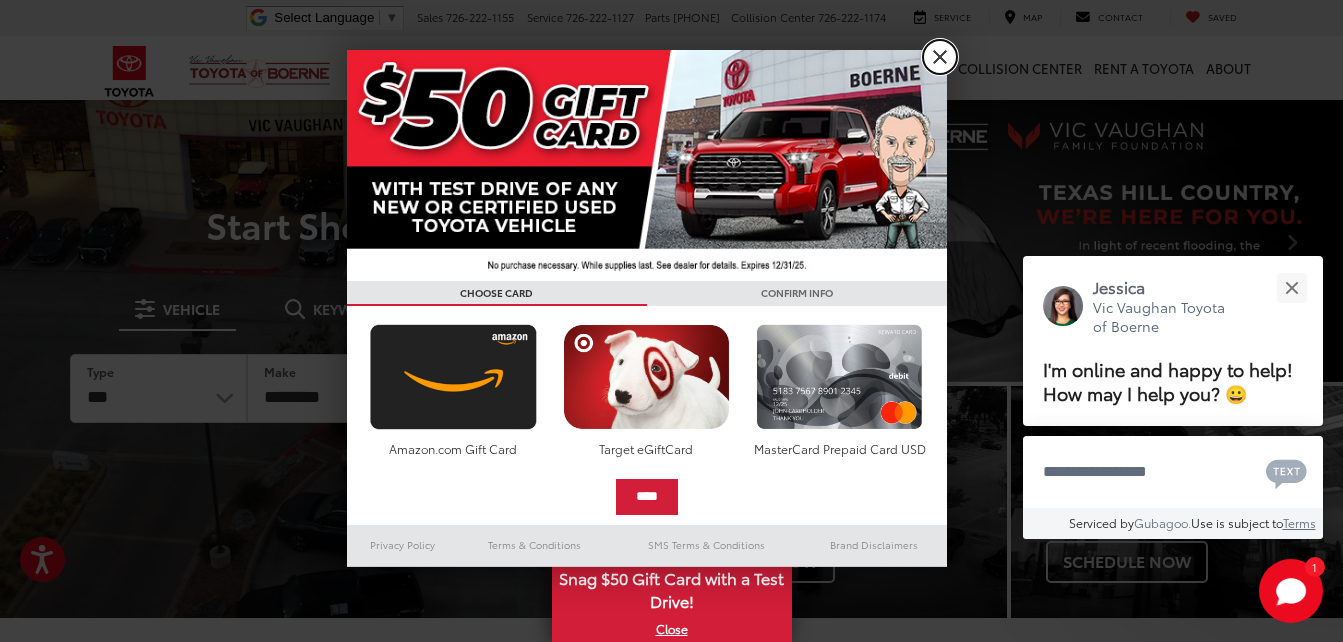 click on "X" at bounding box center (940, 57) 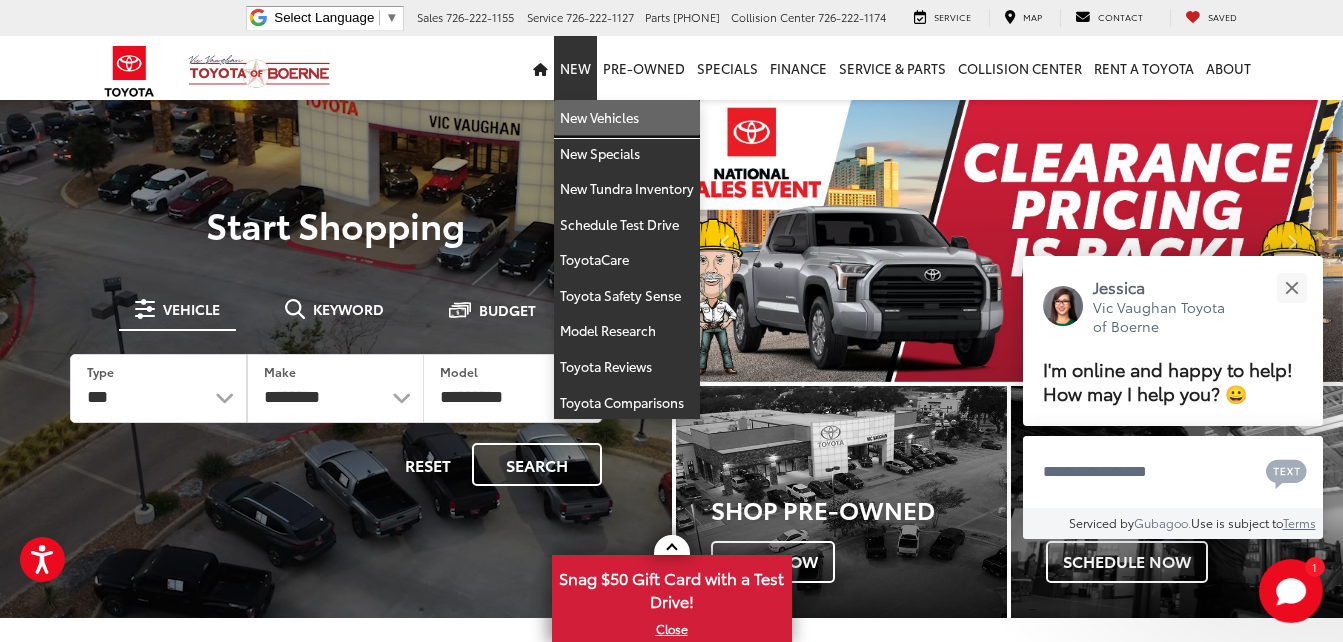drag, startPoint x: 589, startPoint y: 118, endPoint x: 625, endPoint y: 117, distance: 36.013885 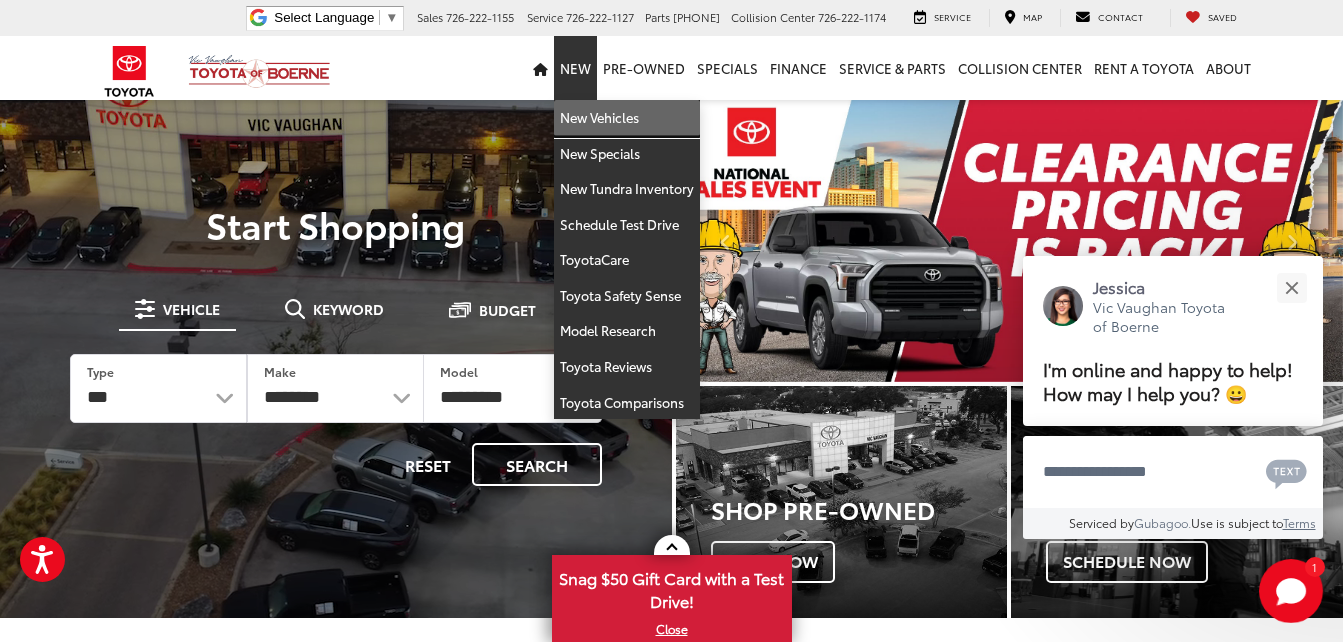 click on "New Vehicles" at bounding box center [627, 118] 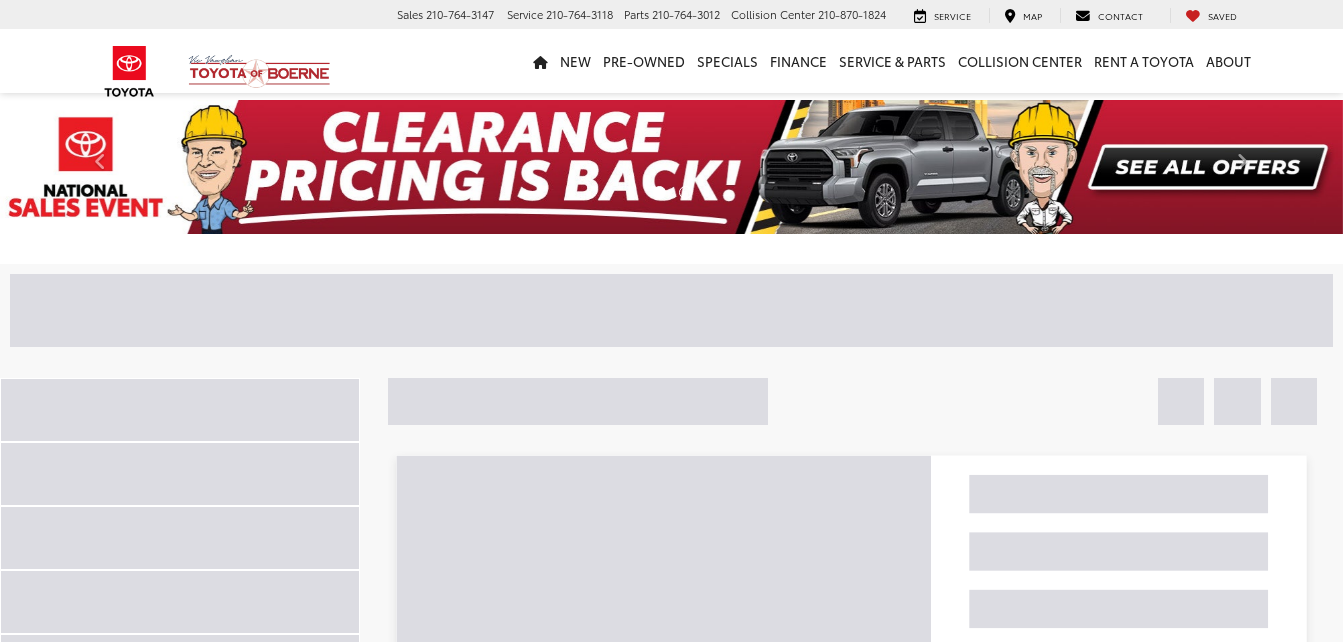 scroll, scrollTop: 0, scrollLeft: 0, axis: both 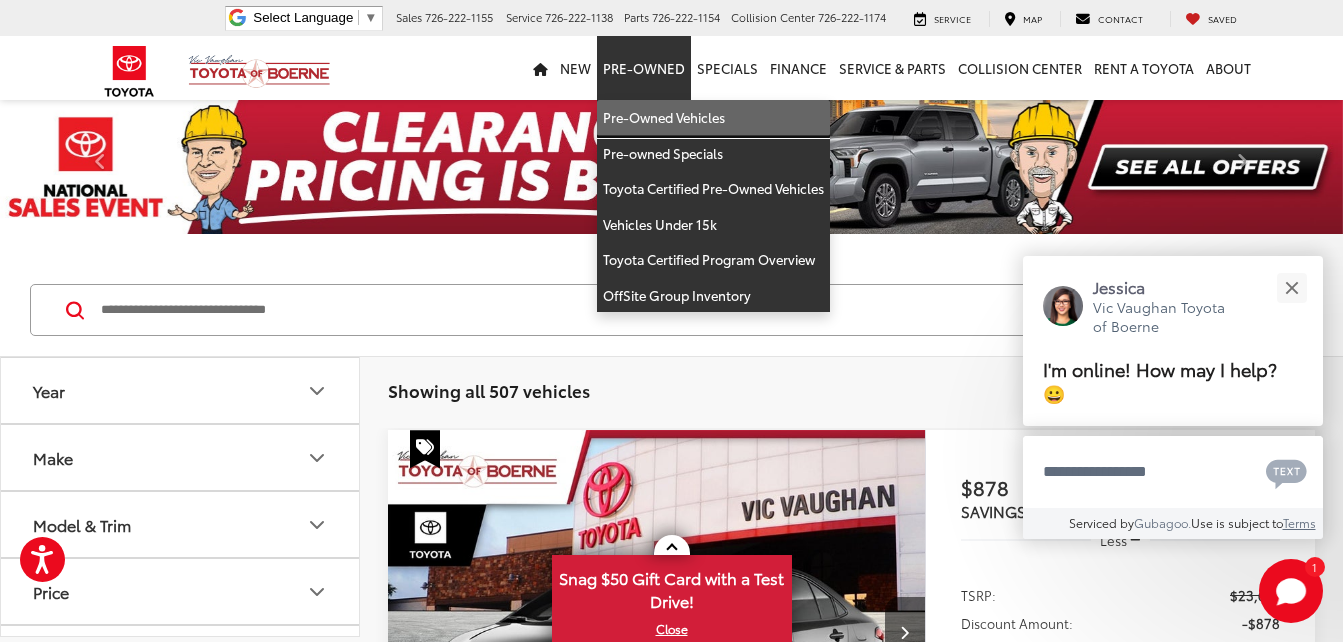 drag, startPoint x: 660, startPoint y: 108, endPoint x: 248, endPoint y: 296, distance: 452.86642 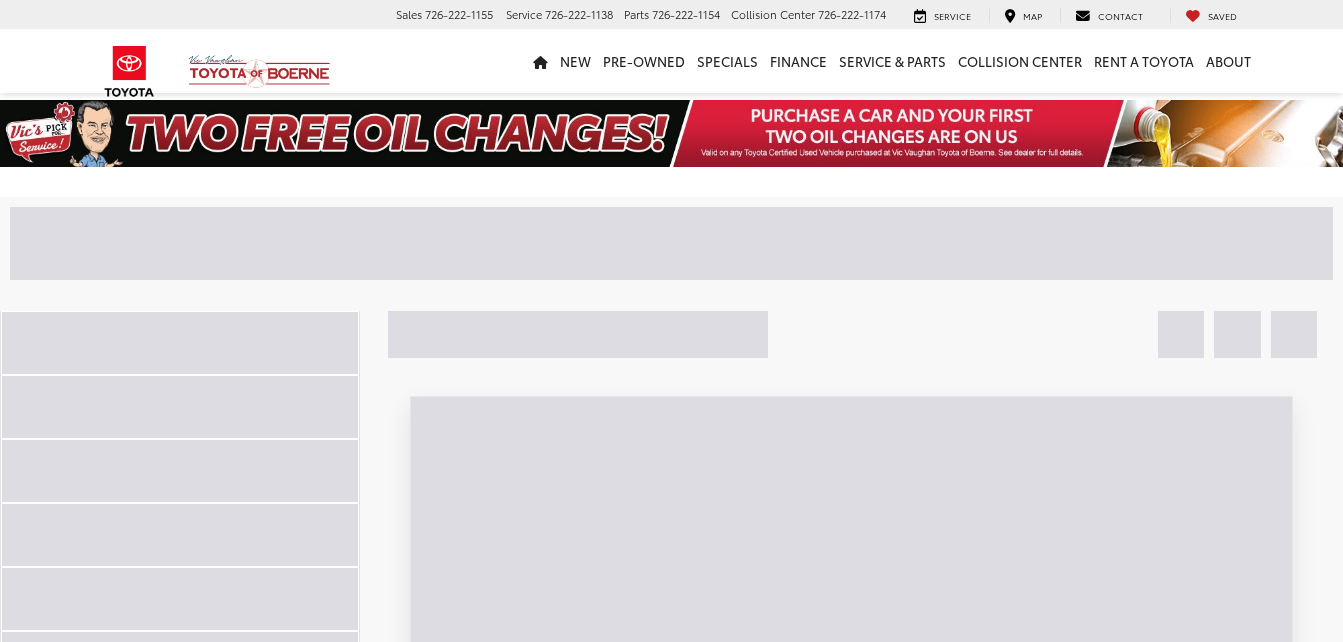 scroll, scrollTop: 0, scrollLeft: 0, axis: both 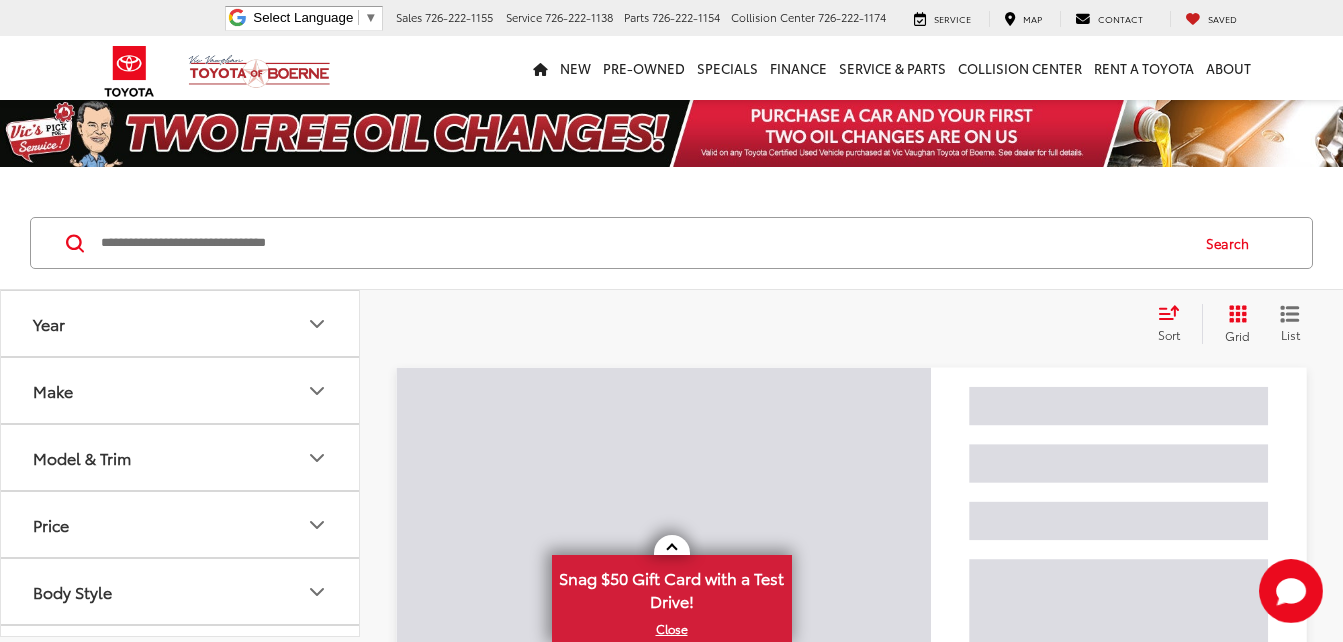 click at bounding box center (643, 243) 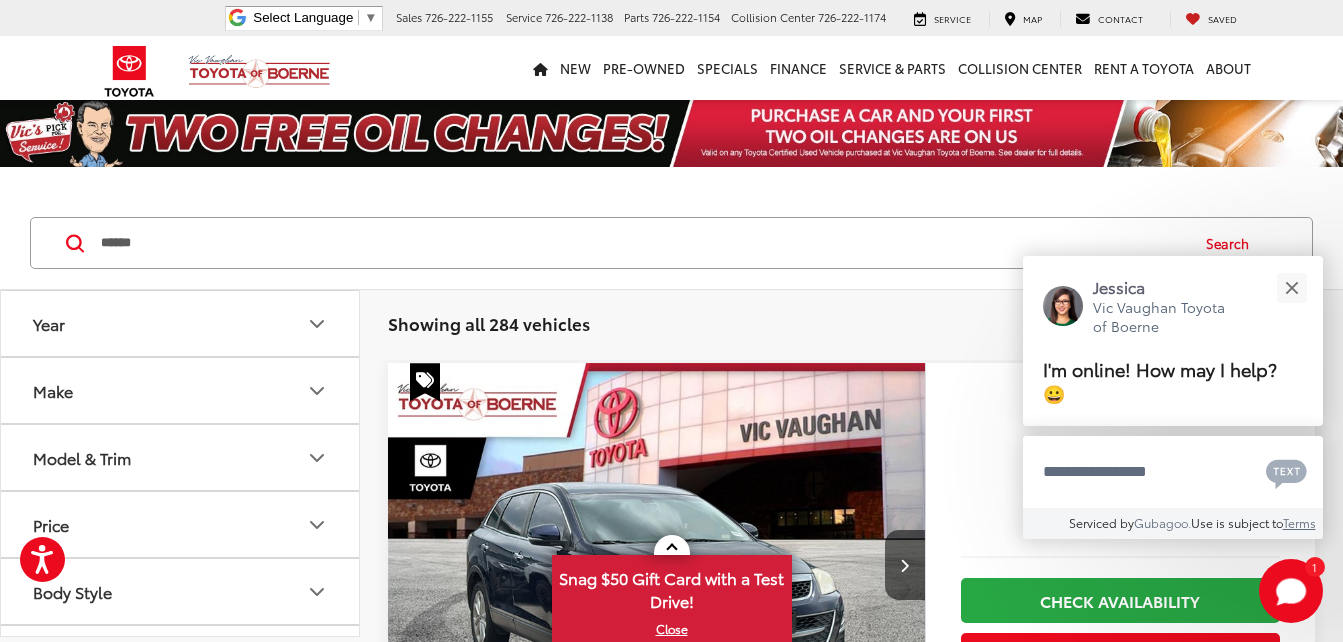 type on "******" 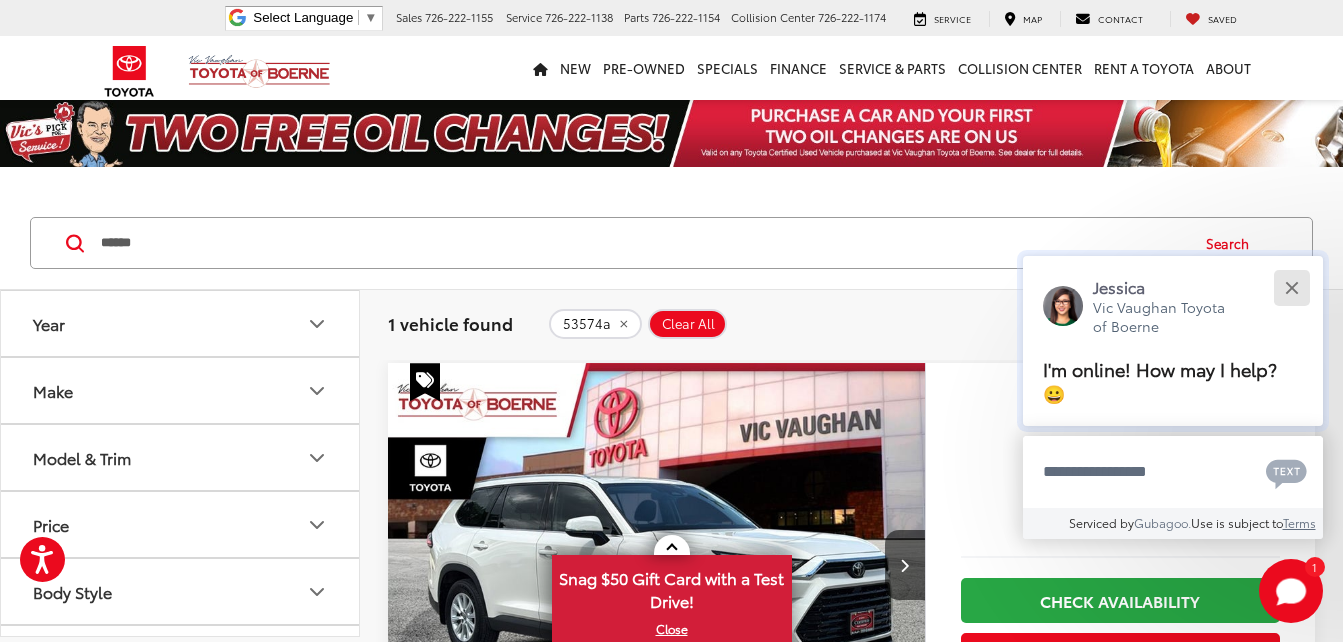 click at bounding box center (1291, 287) 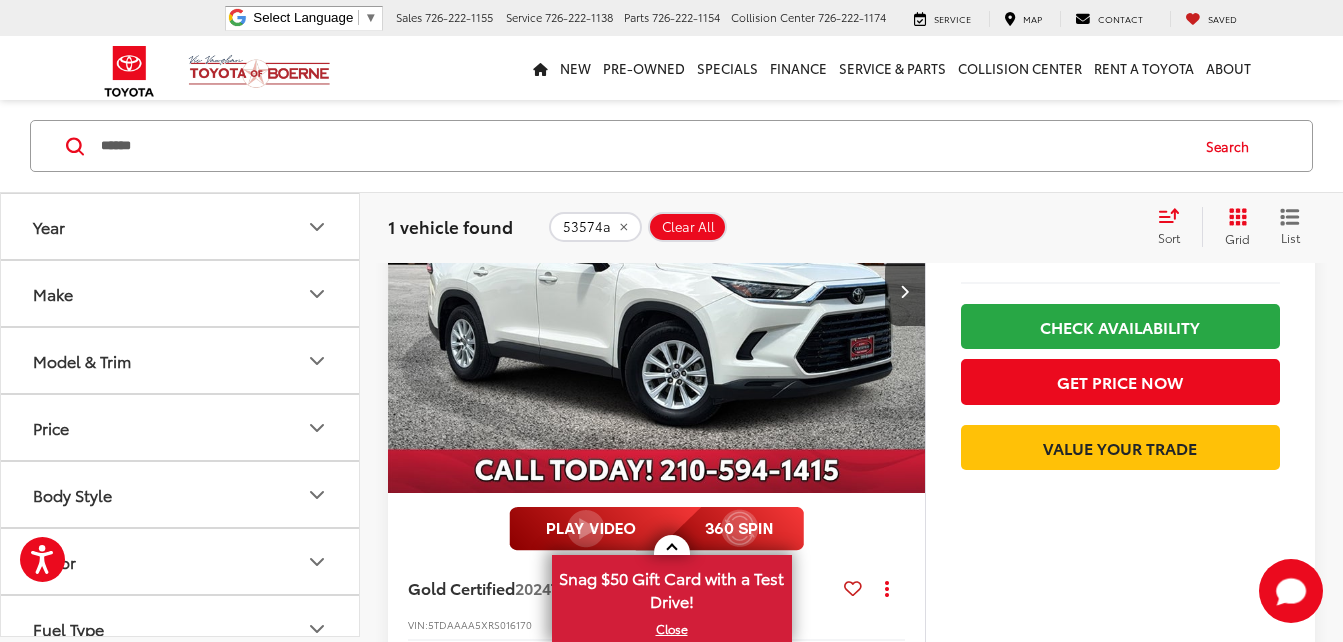 scroll, scrollTop: 200, scrollLeft: 0, axis: vertical 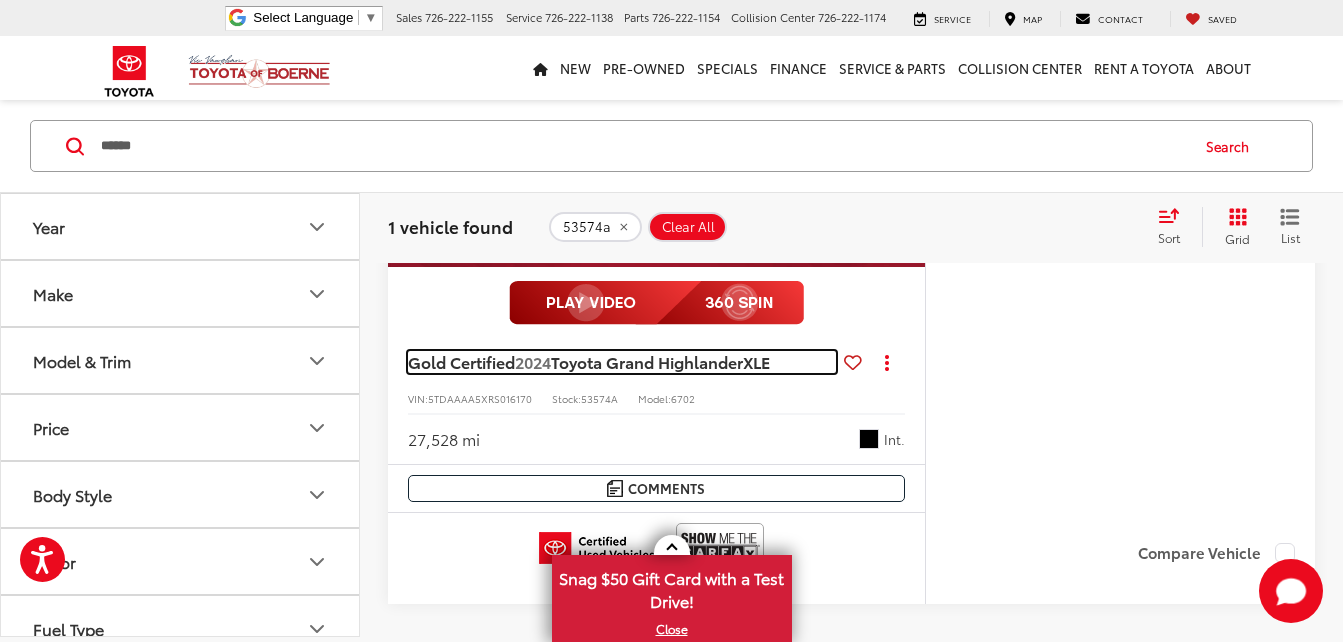 click on "Toyota Grand Highlander" at bounding box center (647, 361) 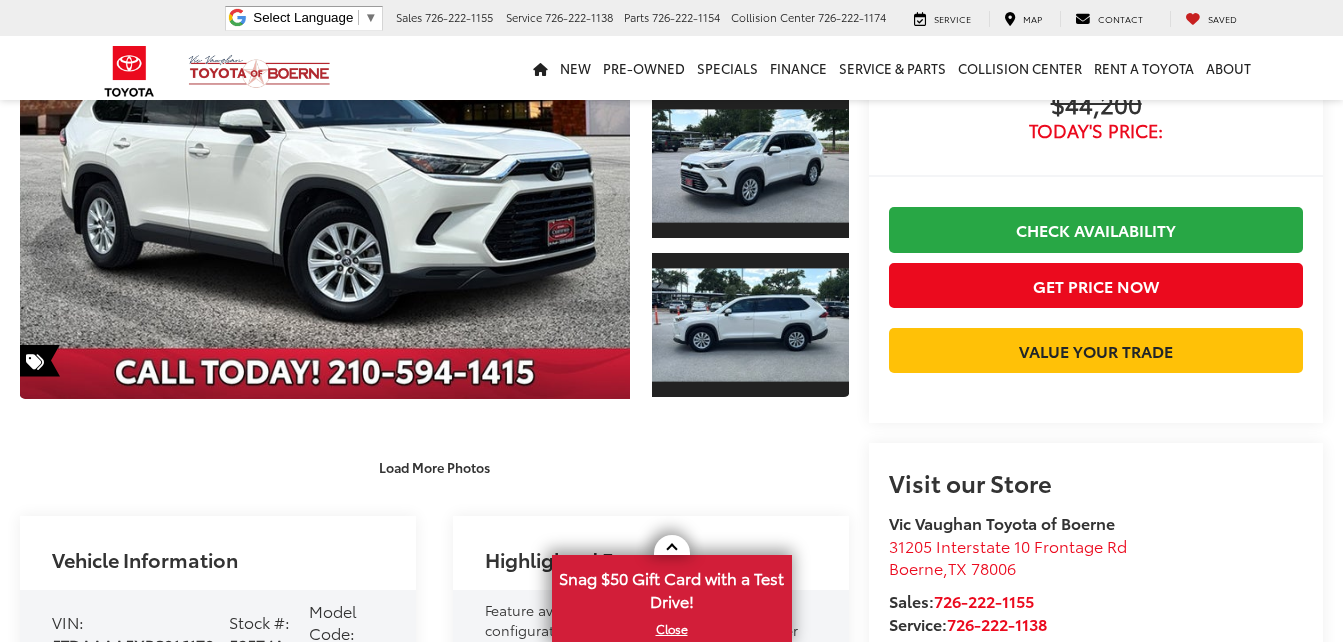 scroll, scrollTop: 500, scrollLeft: 0, axis: vertical 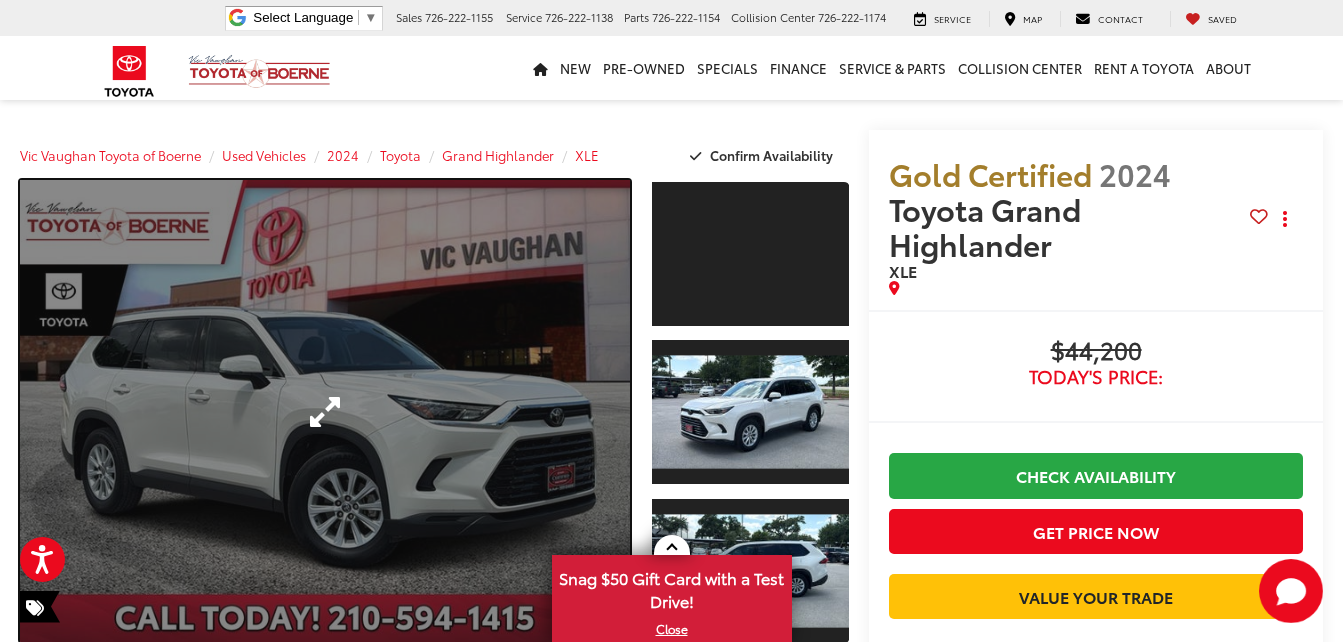 click at bounding box center (325, 412) 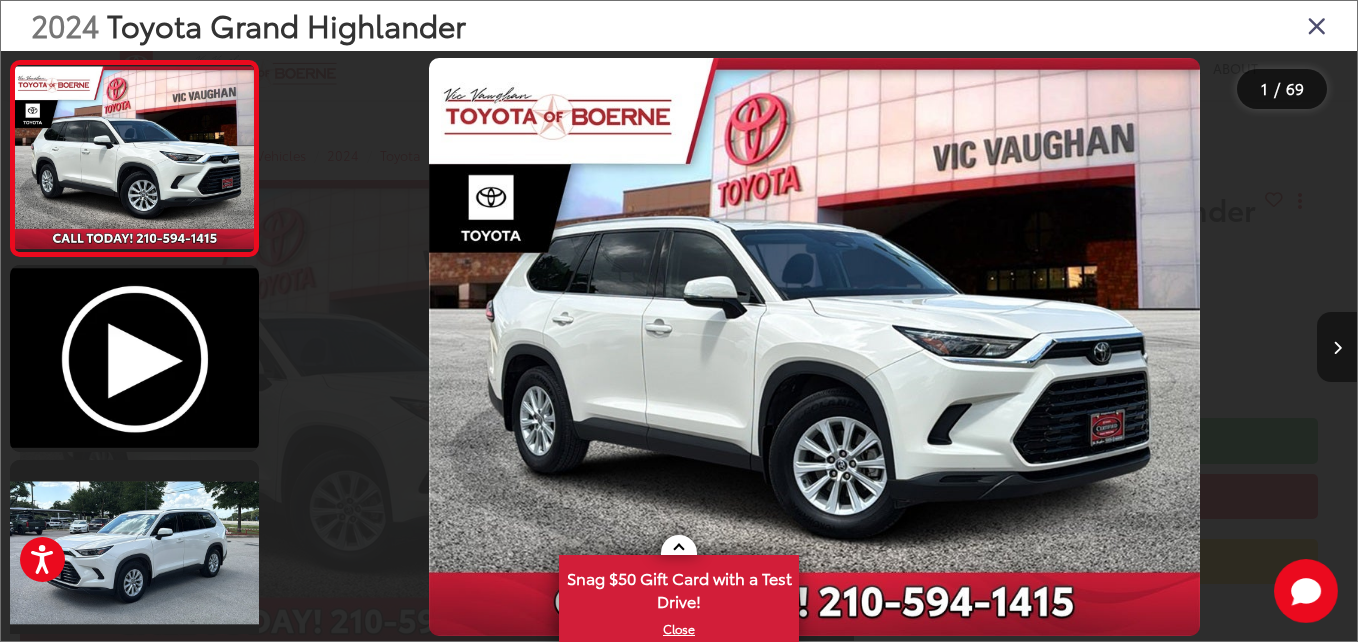 click at bounding box center [1337, 348] 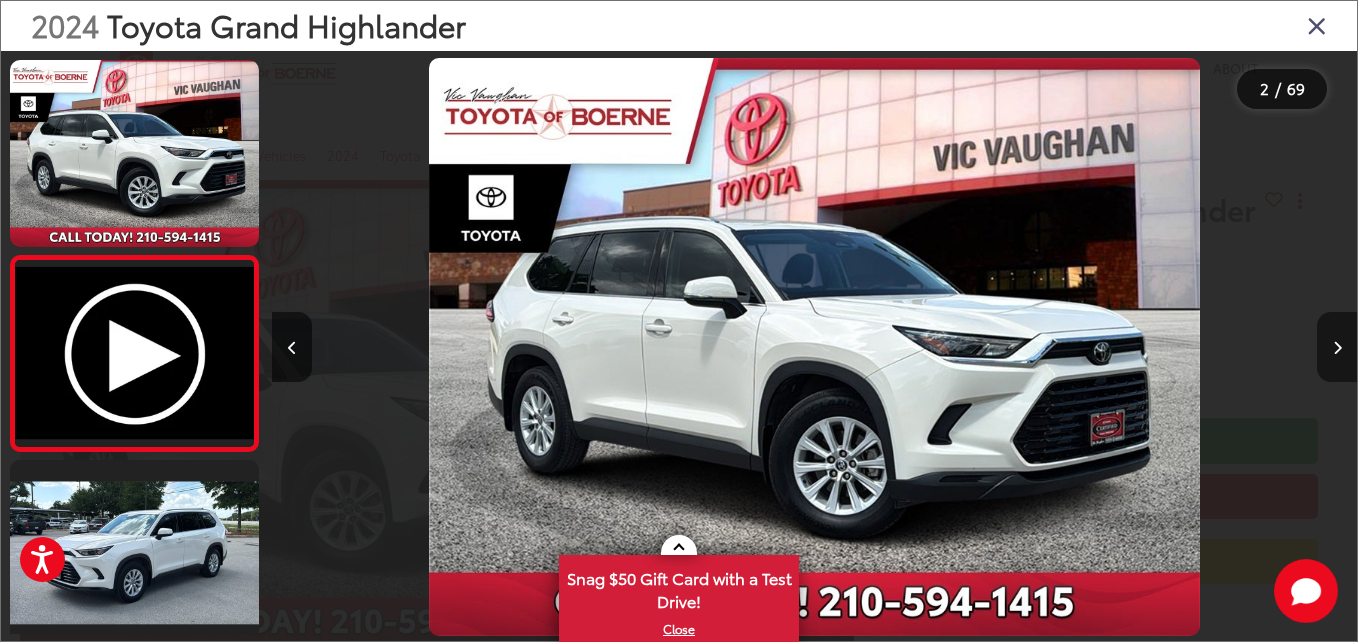scroll, scrollTop: 0, scrollLeft: 133, axis: horizontal 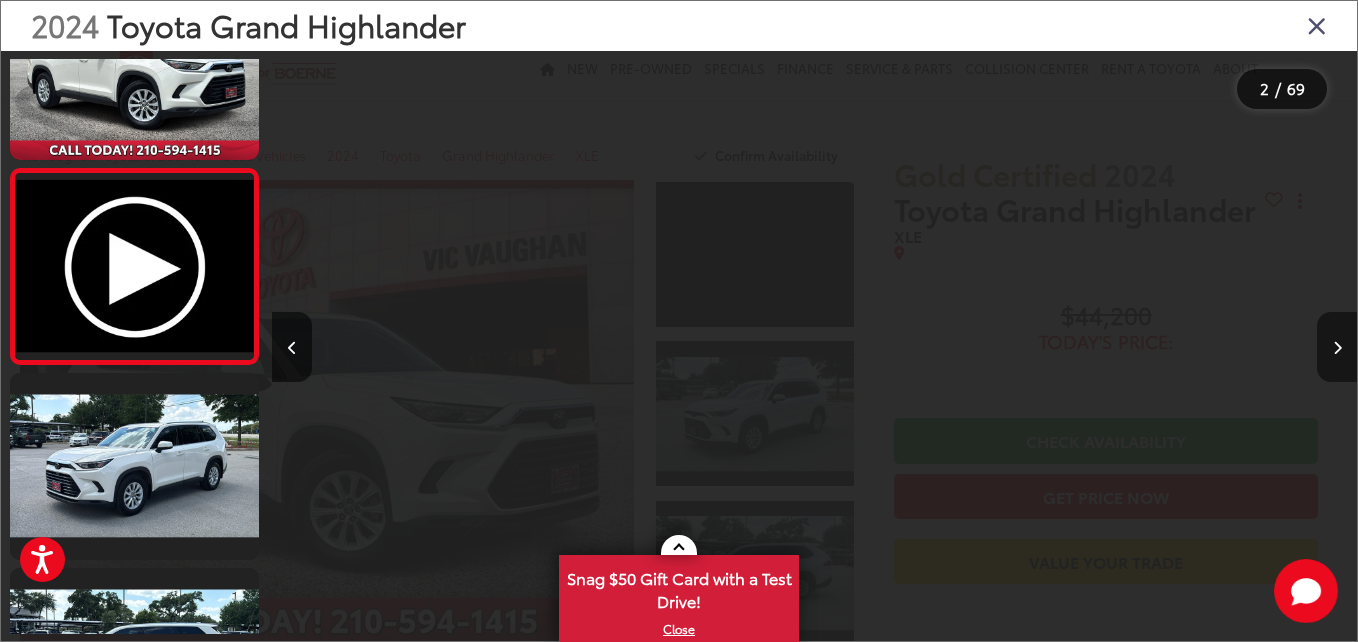 click at bounding box center (1337, 348) 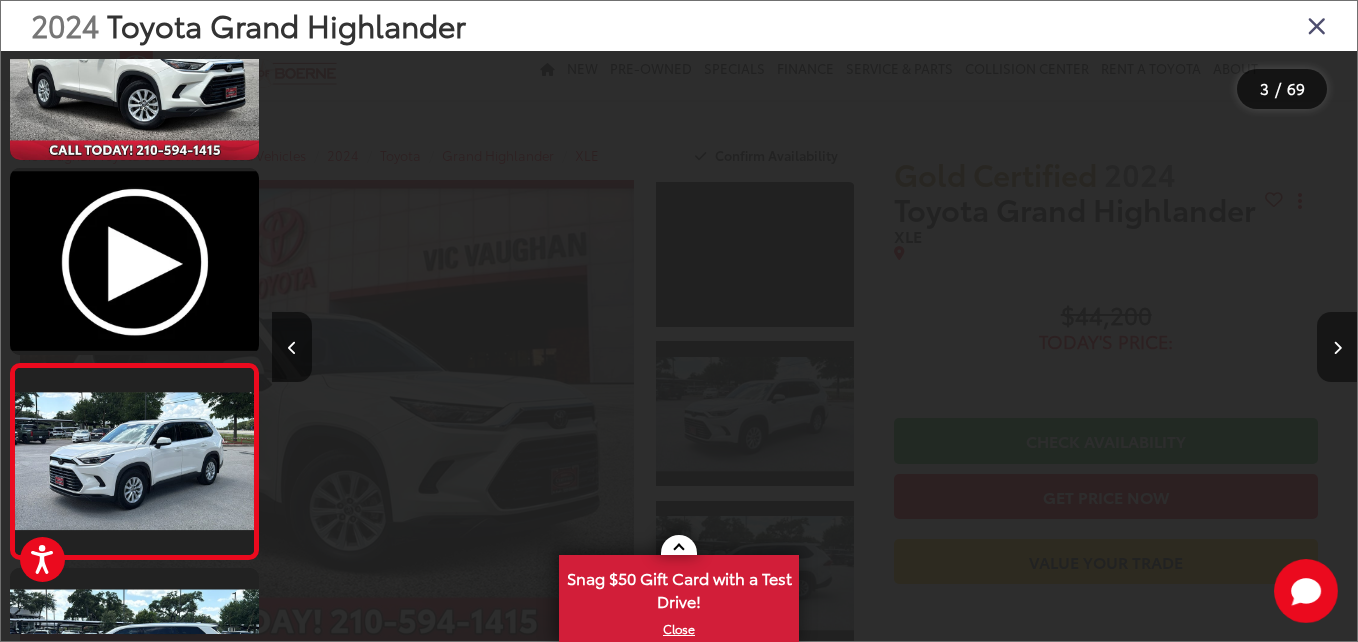 scroll, scrollTop: 0, scrollLeft: 1471, axis: horizontal 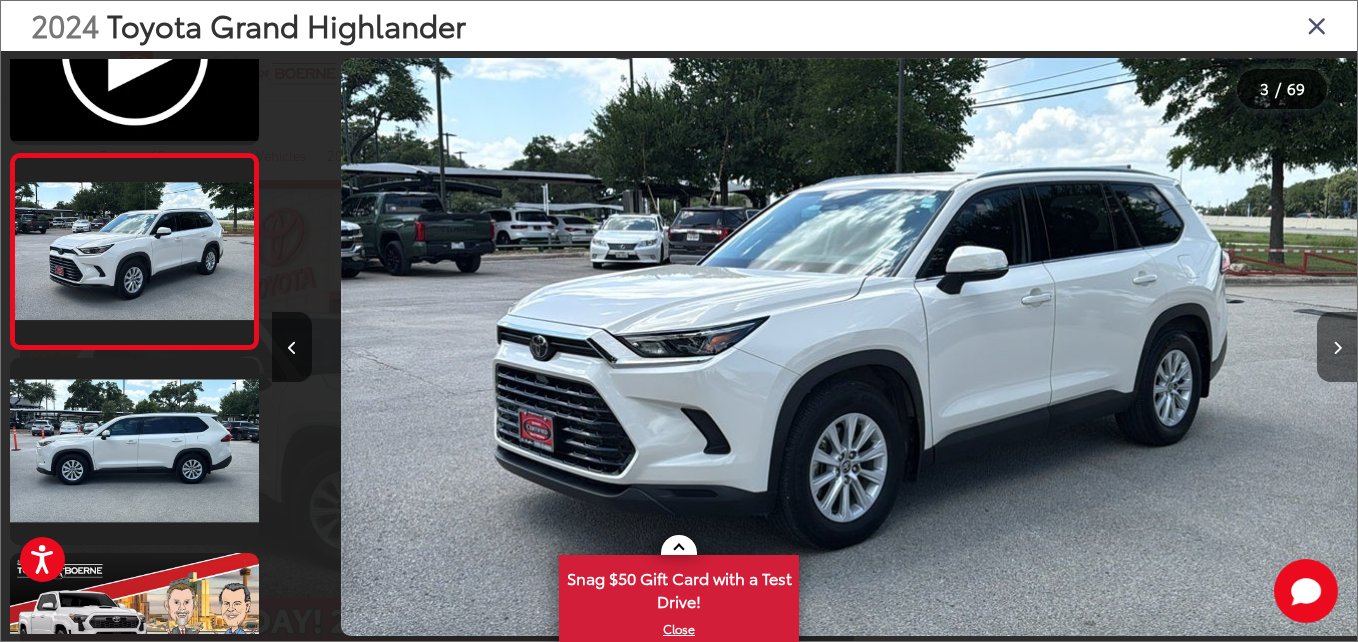 click at bounding box center [1337, 348] 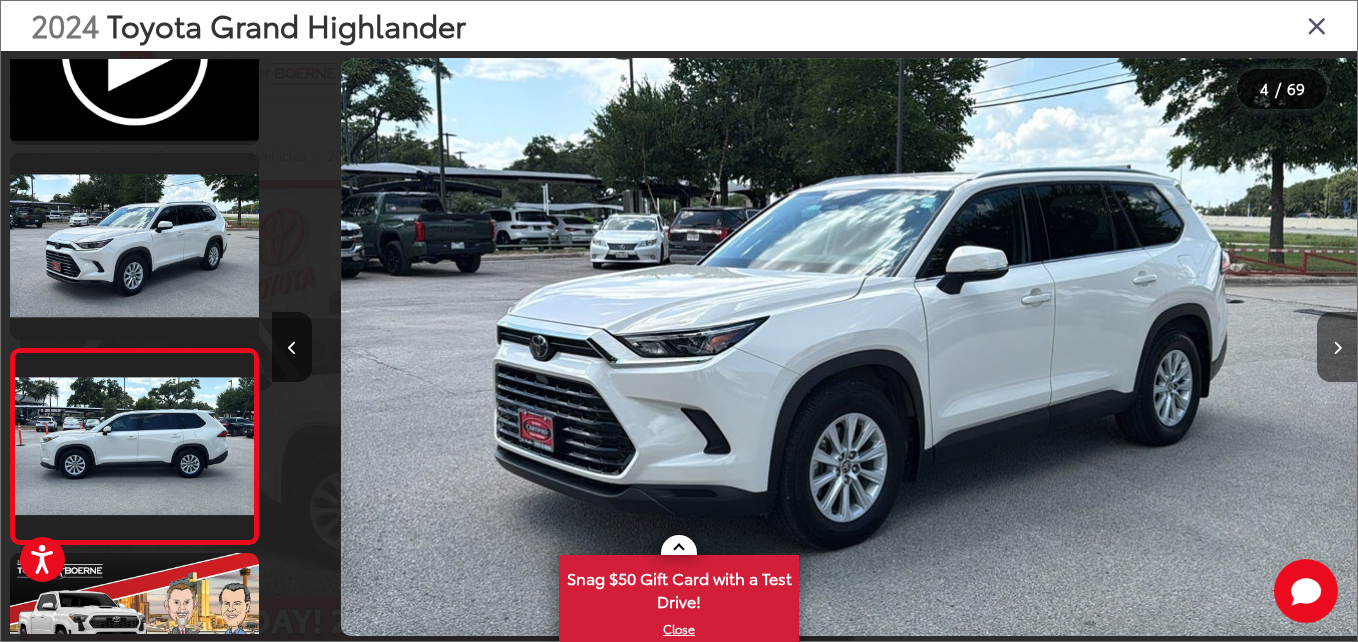 scroll, scrollTop: 0, scrollLeft: 2231, axis: horizontal 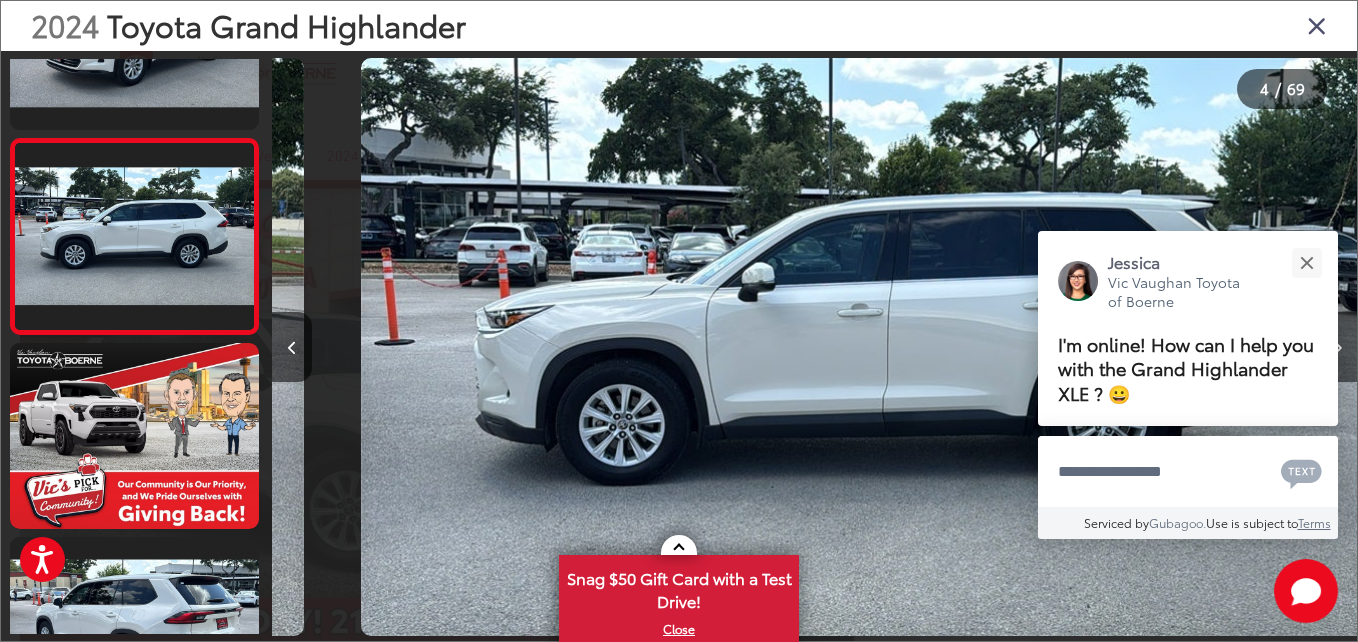 click on "Jessica Vic Vaughan Toyota of Boerne I'm online! How can I help you with the Grand Highlander XLE ? 😀" at bounding box center [1188, 328] 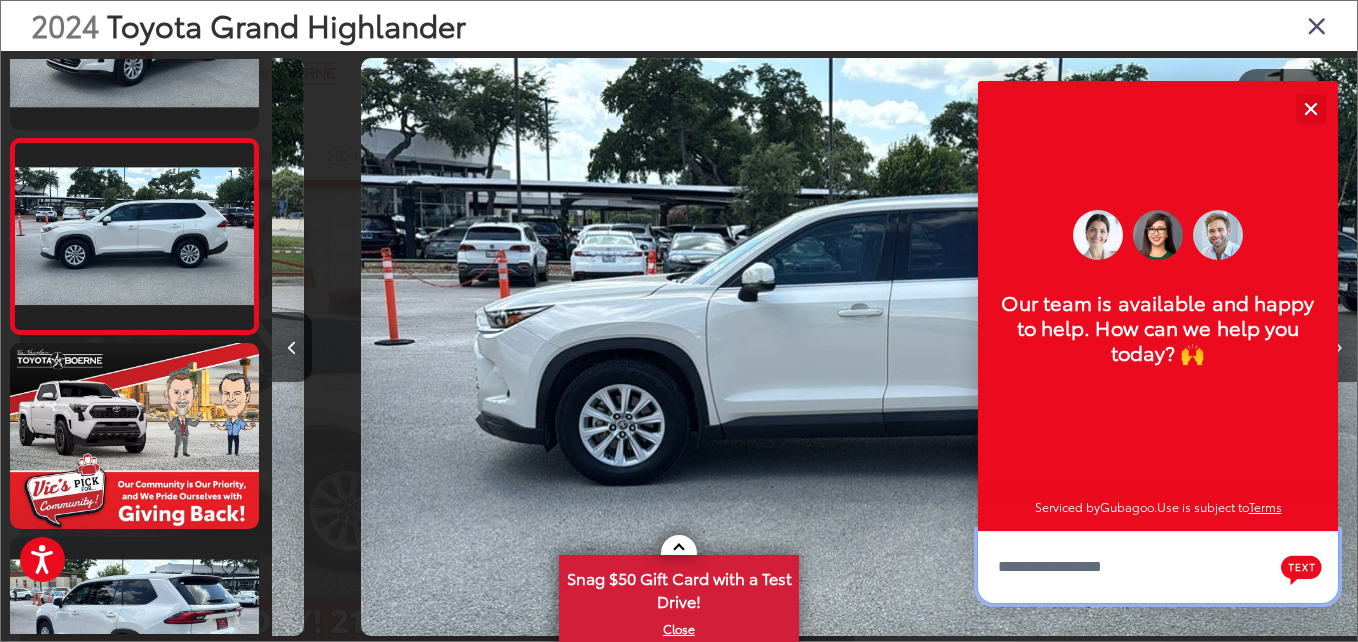 scroll, scrollTop: 24, scrollLeft: 0, axis: vertical 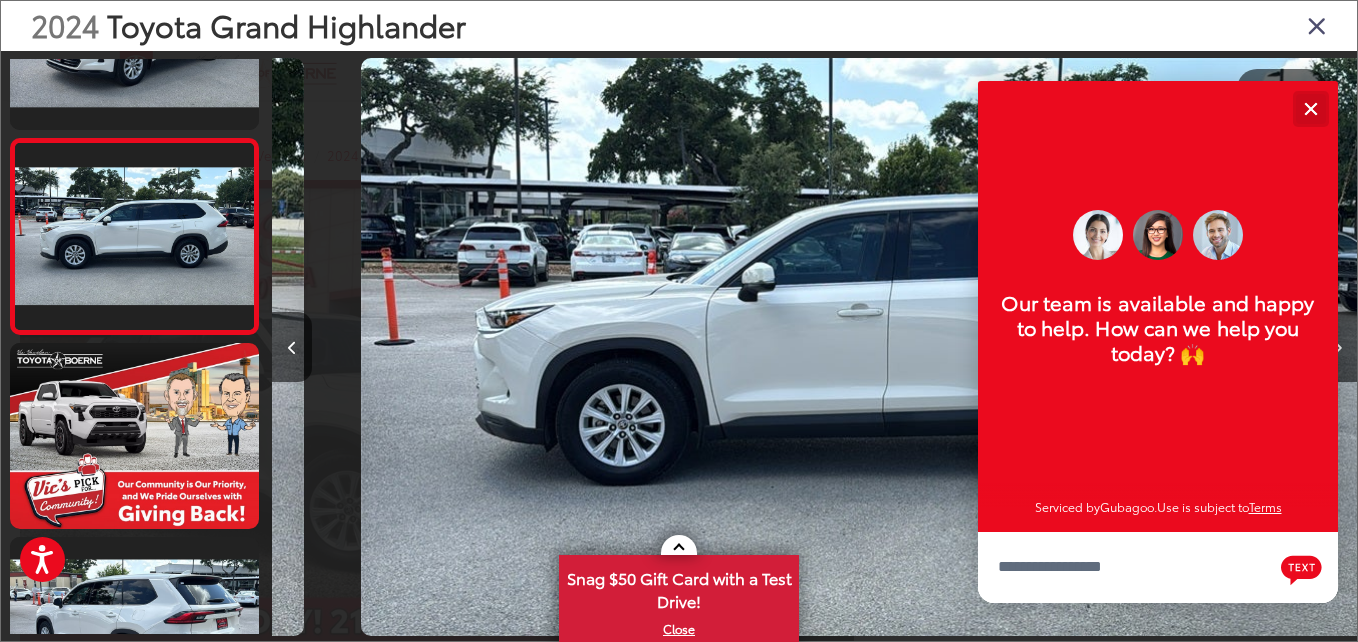 click at bounding box center (1310, 108) 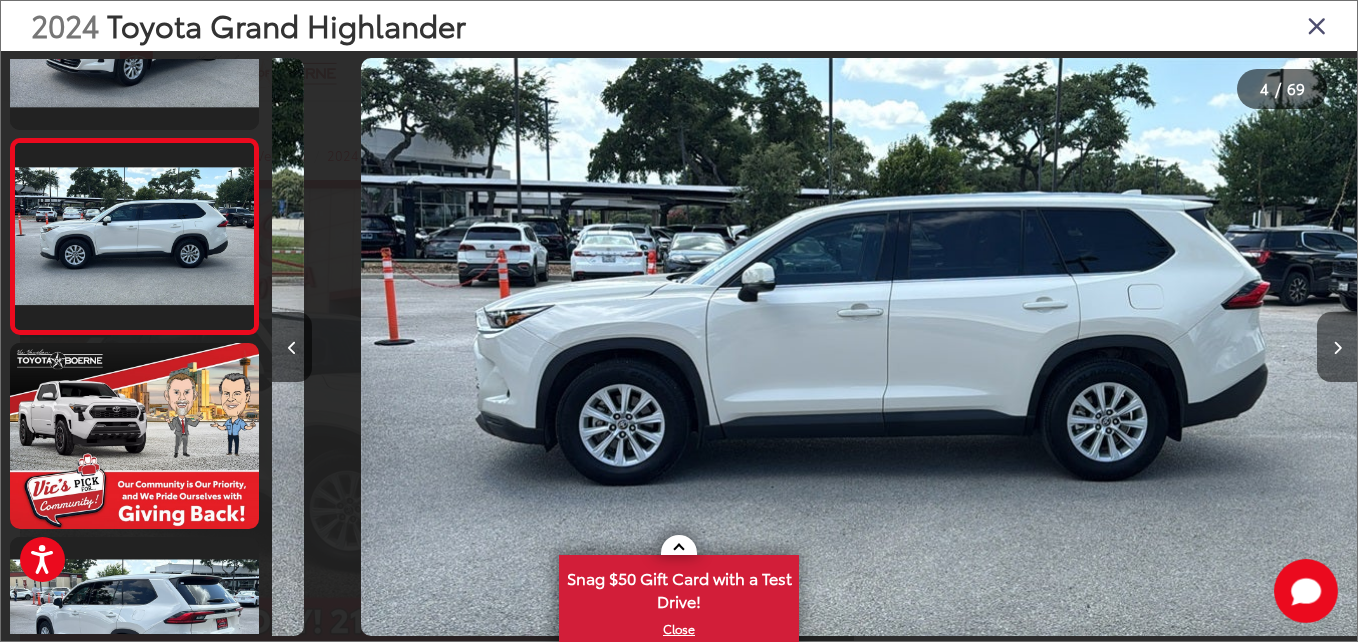 click at bounding box center (1337, 347) 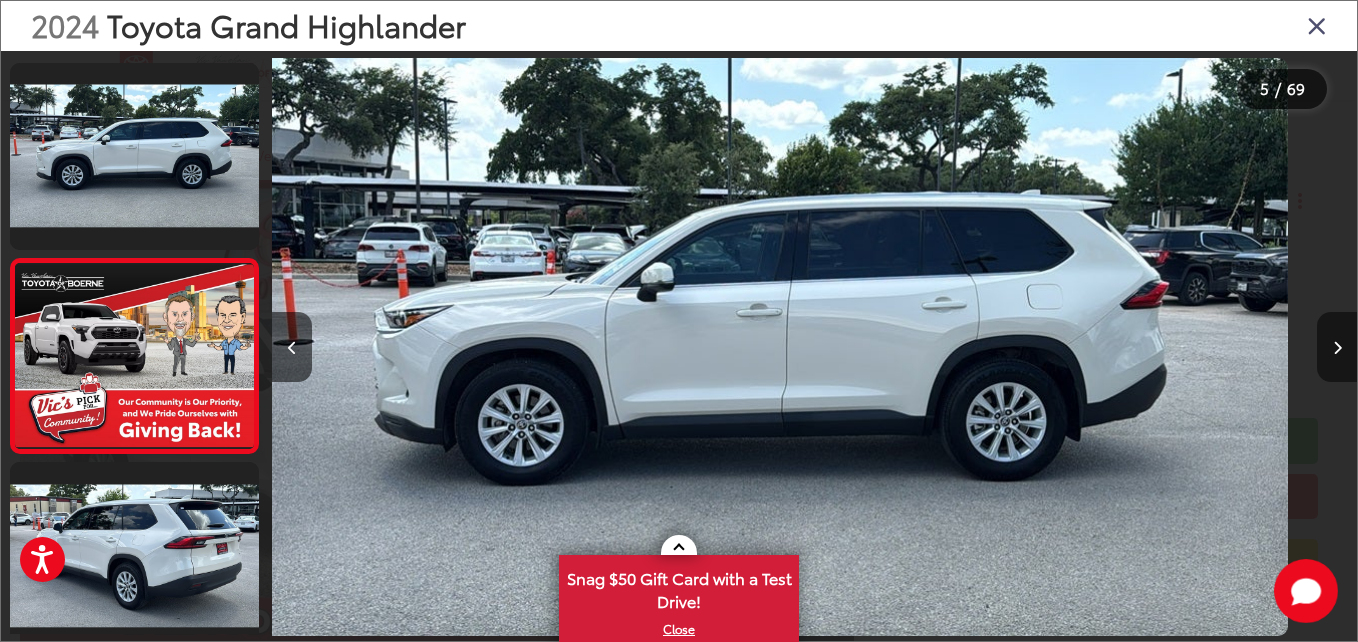 scroll, scrollTop: 705, scrollLeft: 0, axis: vertical 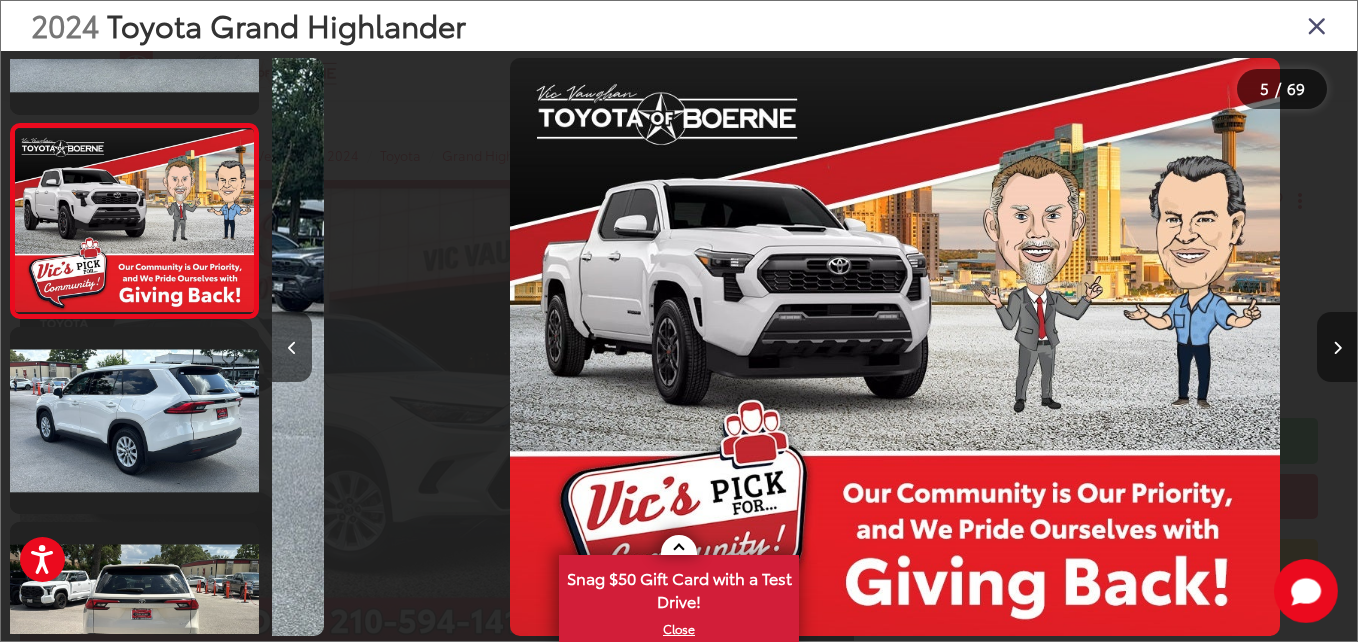 click at bounding box center [1337, 347] 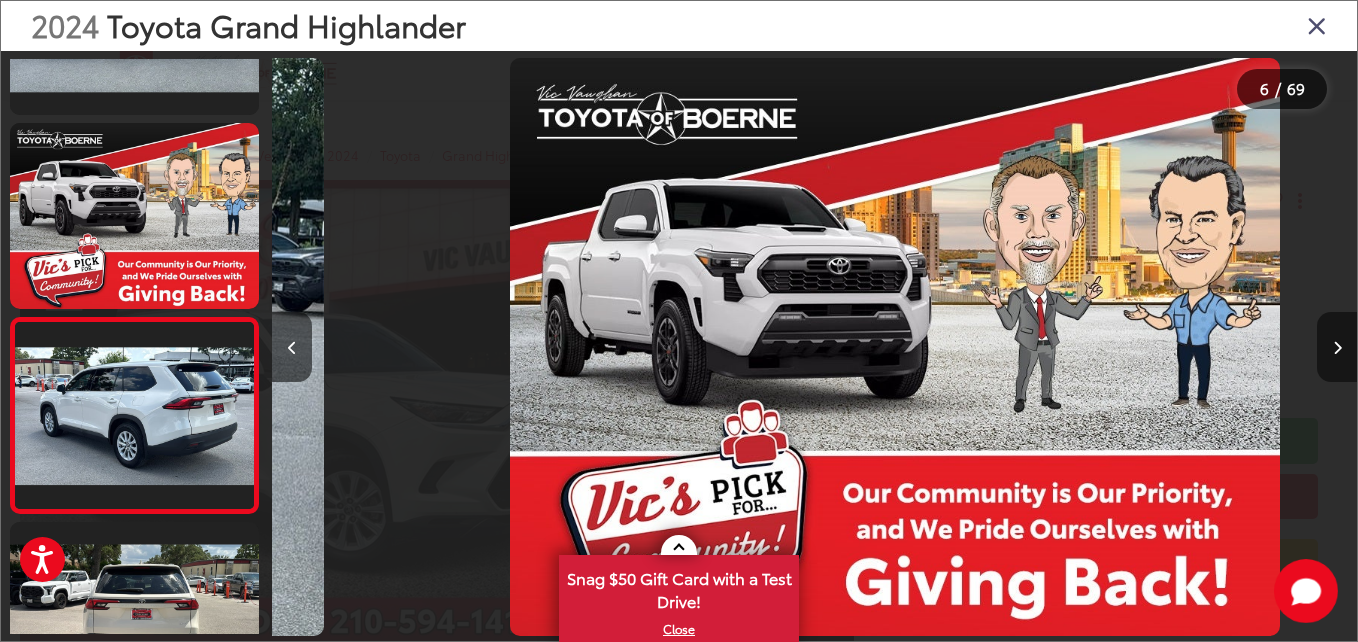 scroll, scrollTop: 0, scrollLeft: 4665, axis: horizontal 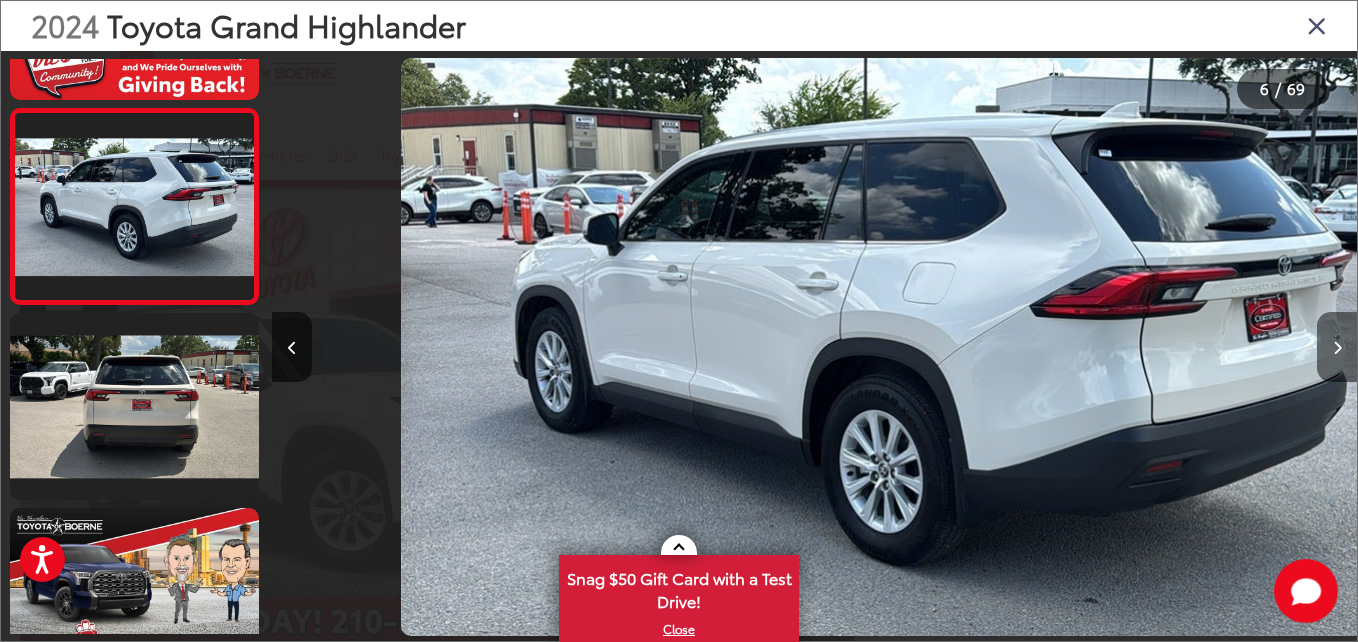 click at bounding box center [1337, 347] 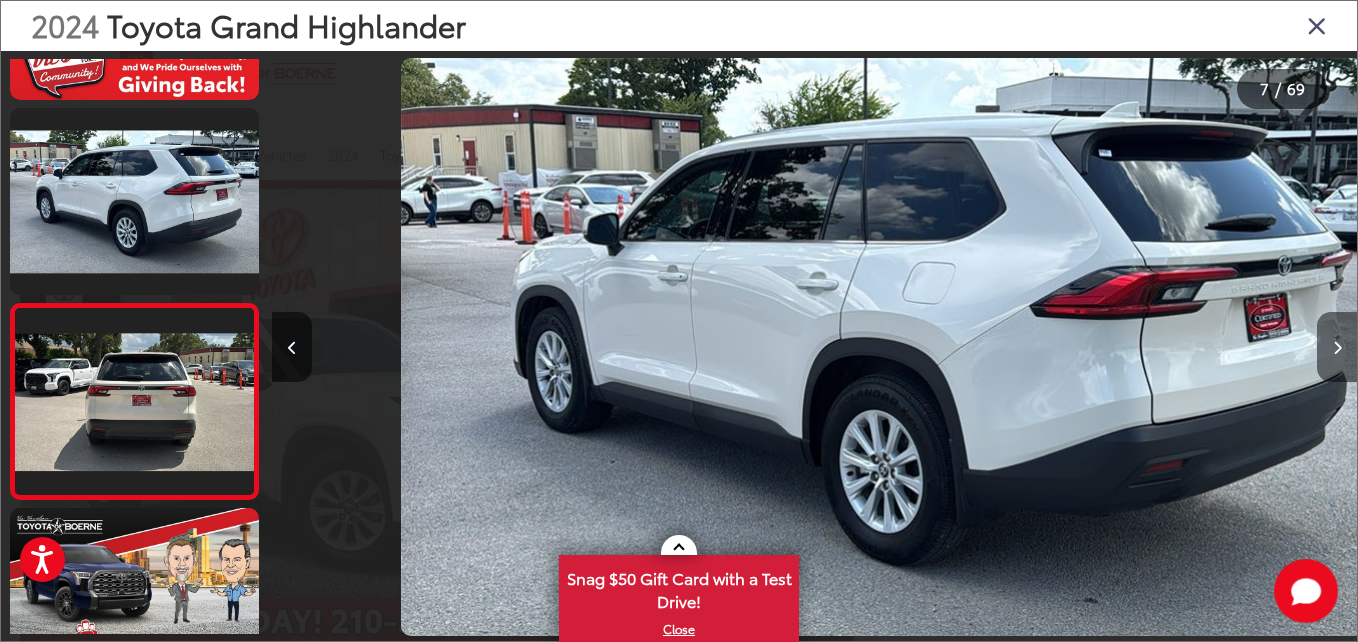 scroll, scrollTop: 0, scrollLeft: 5786, axis: horizontal 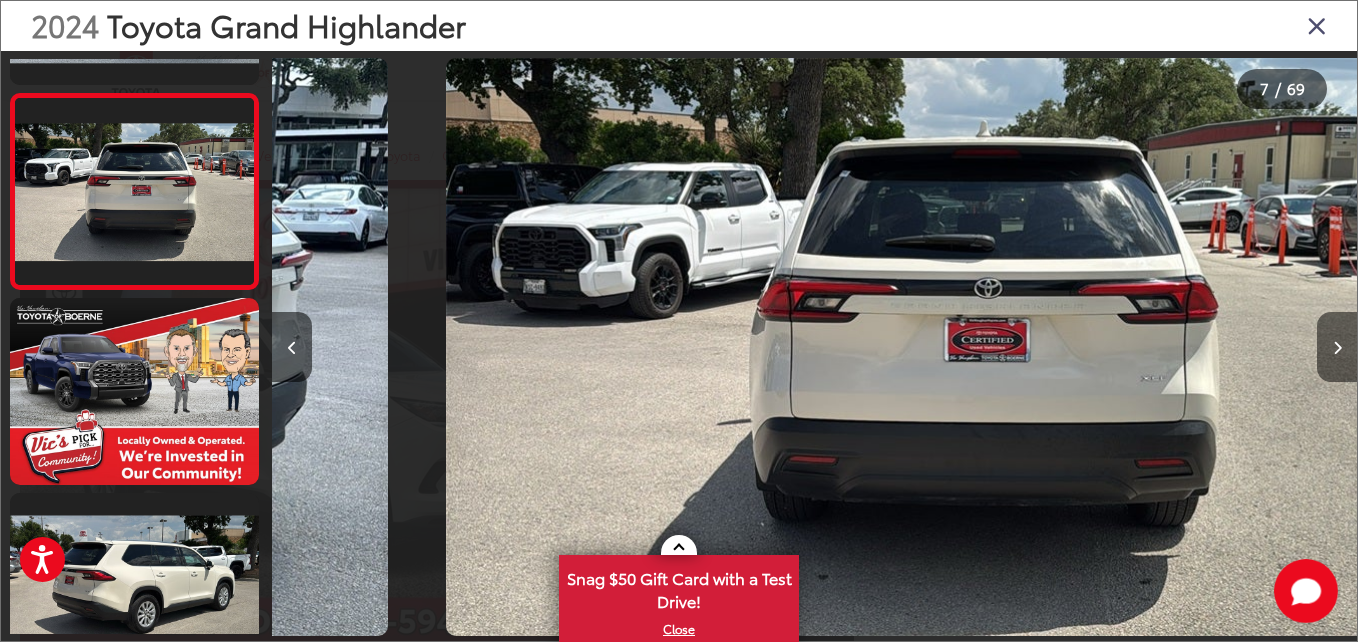 click at bounding box center [1337, 347] 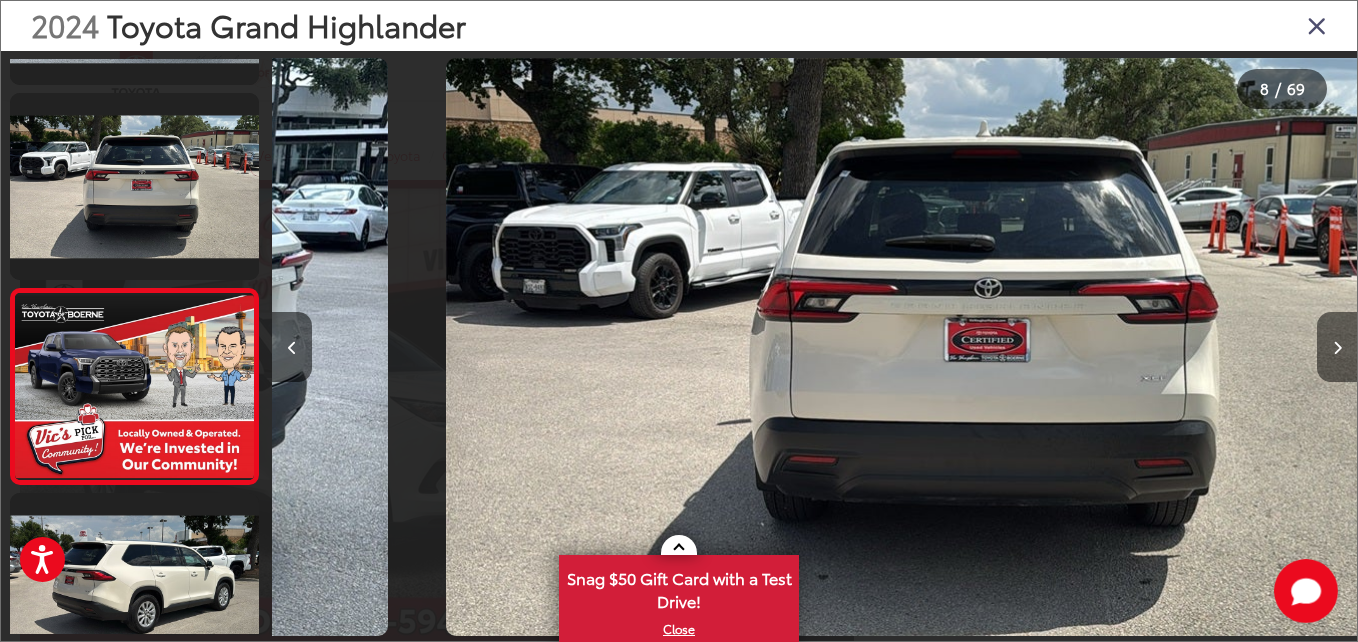scroll, scrollTop: 0, scrollLeft: 6522, axis: horizontal 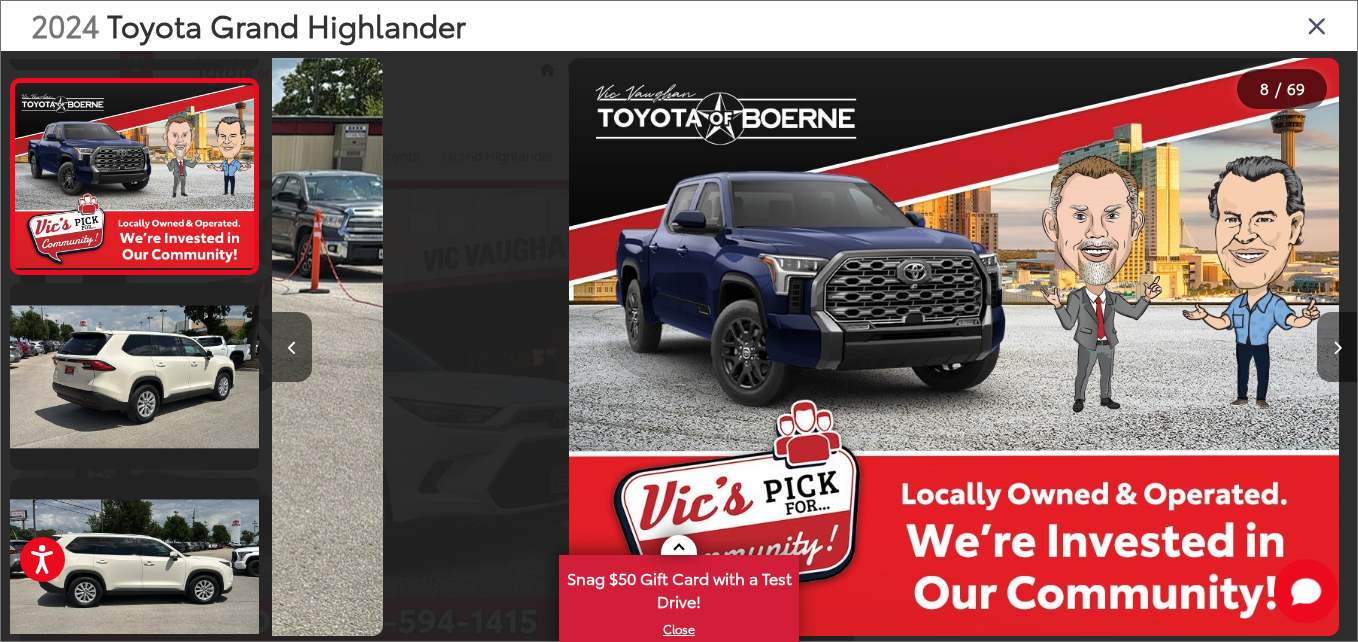 click at bounding box center [1337, 347] 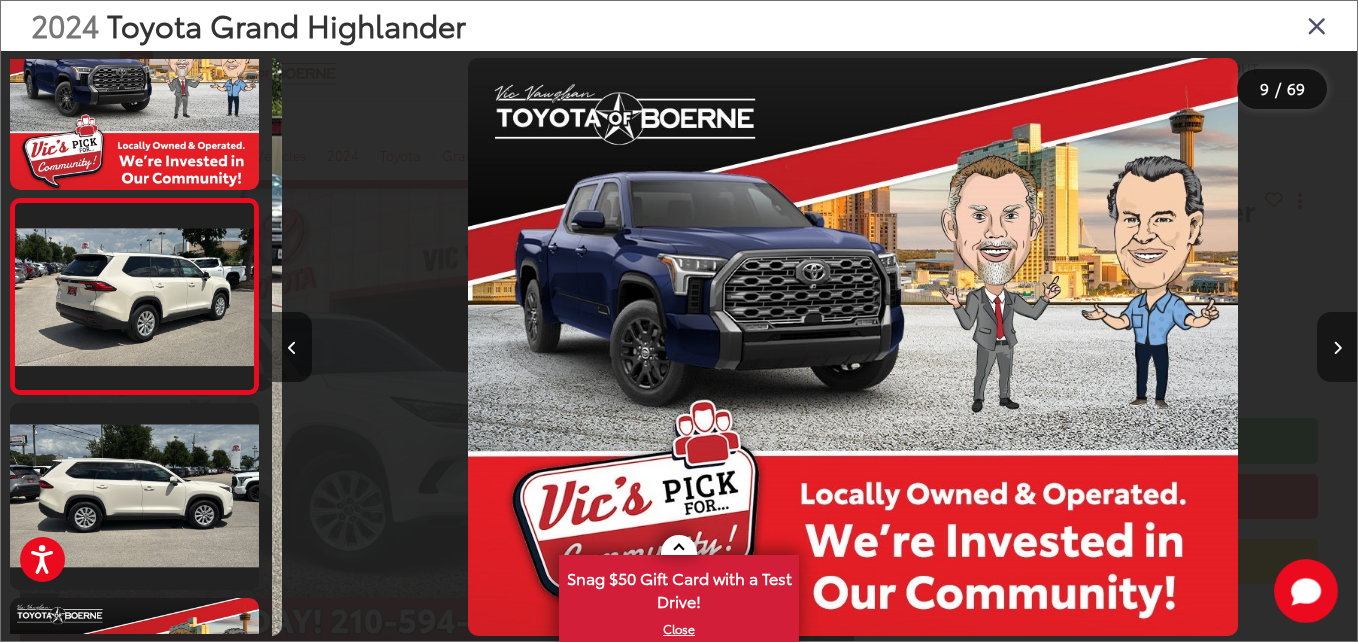 scroll, scrollTop: 1552, scrollLeft: 0, axis: vertical 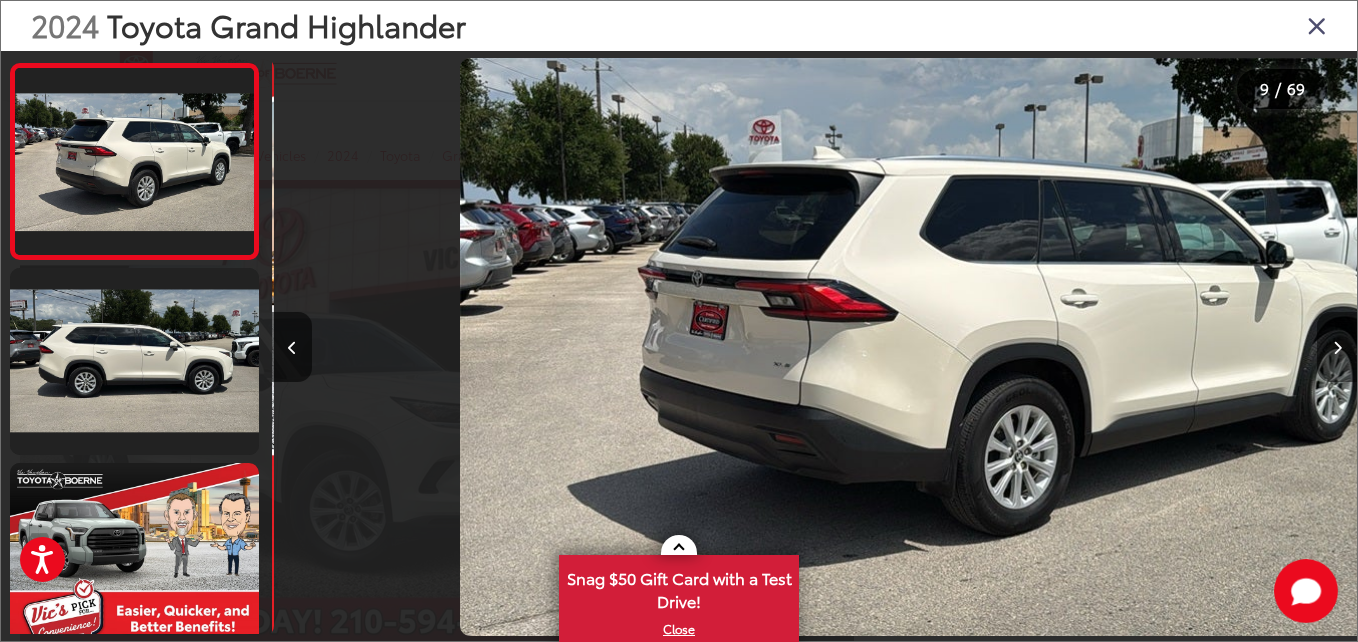 click at bounding box center [1337, 347] 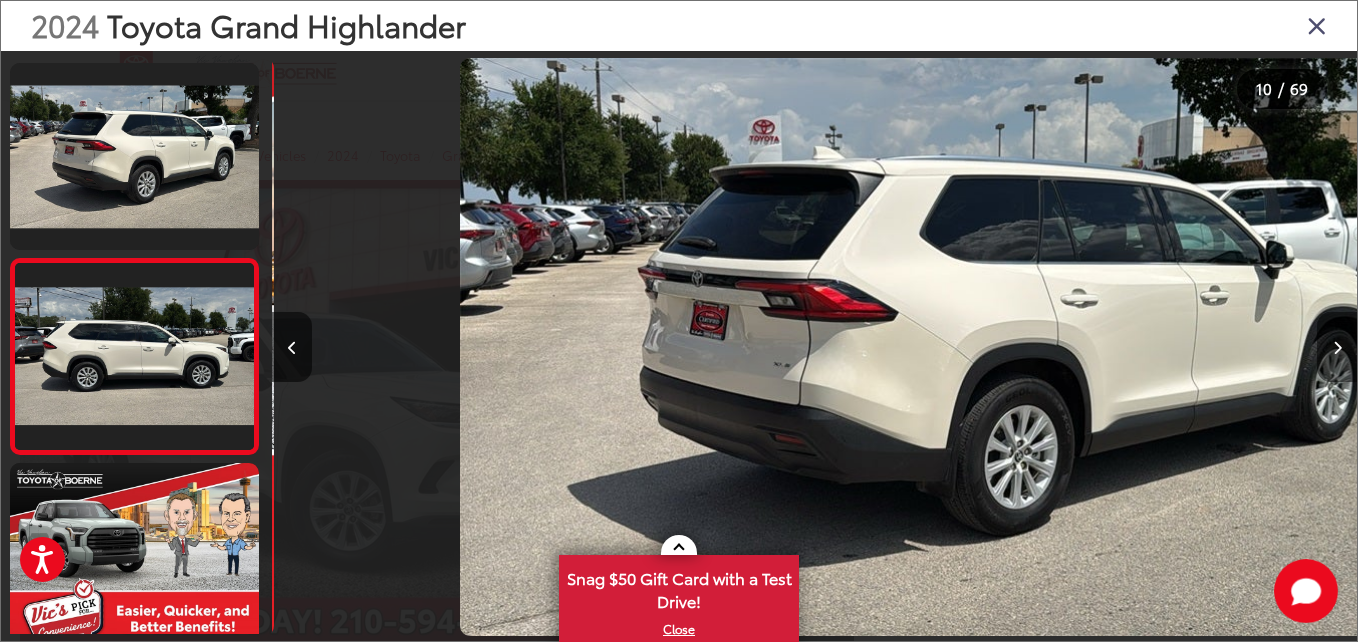 scroll, scrollTop: 0, scrollLeft: 8620, axis: horizontal 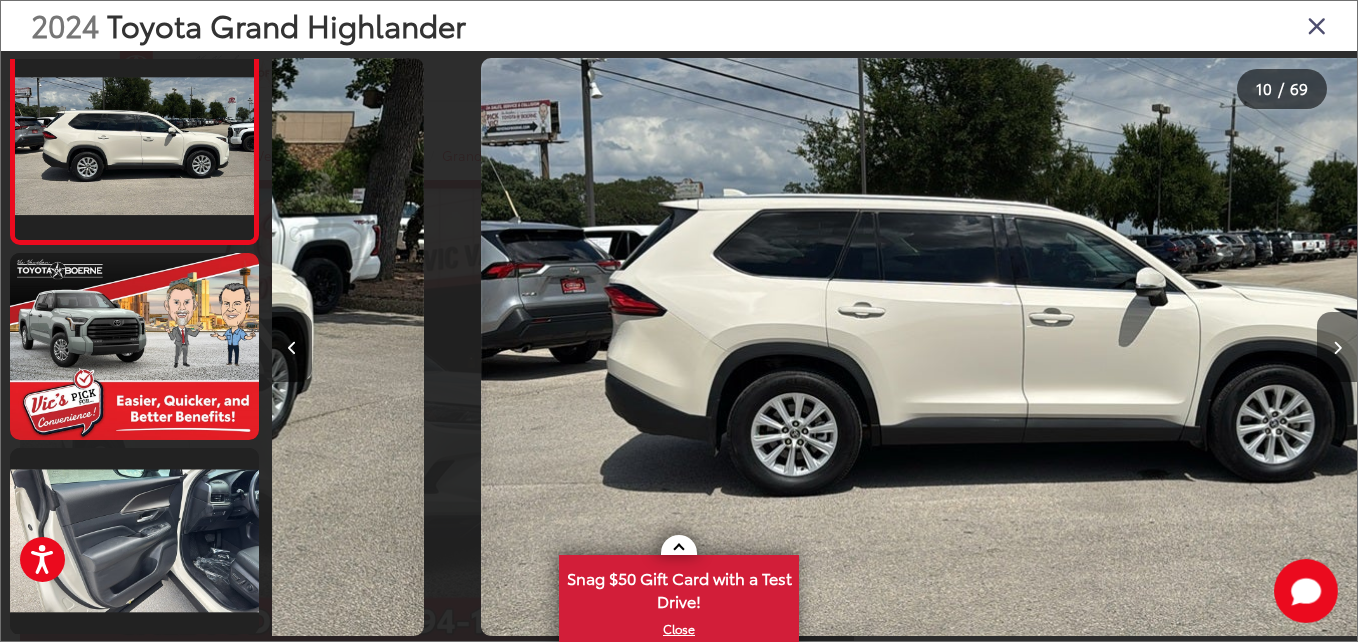 click at bounding box center (1337, 347) 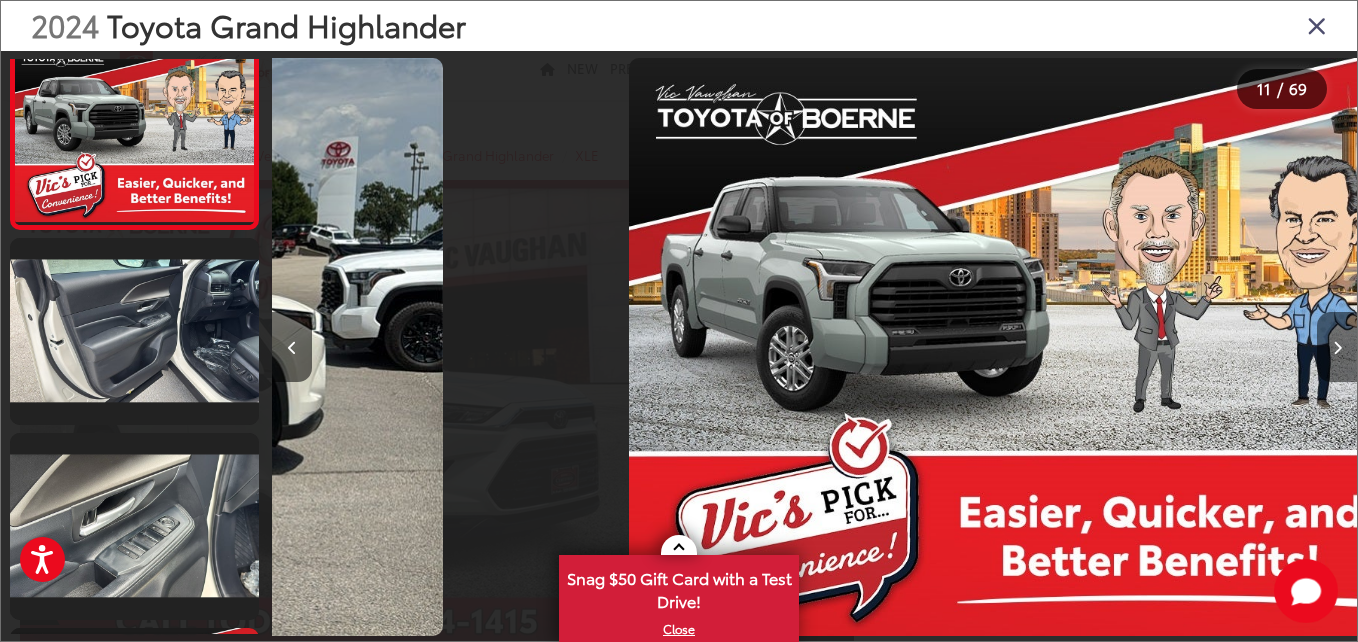 click at bounding box center (1337, 347) 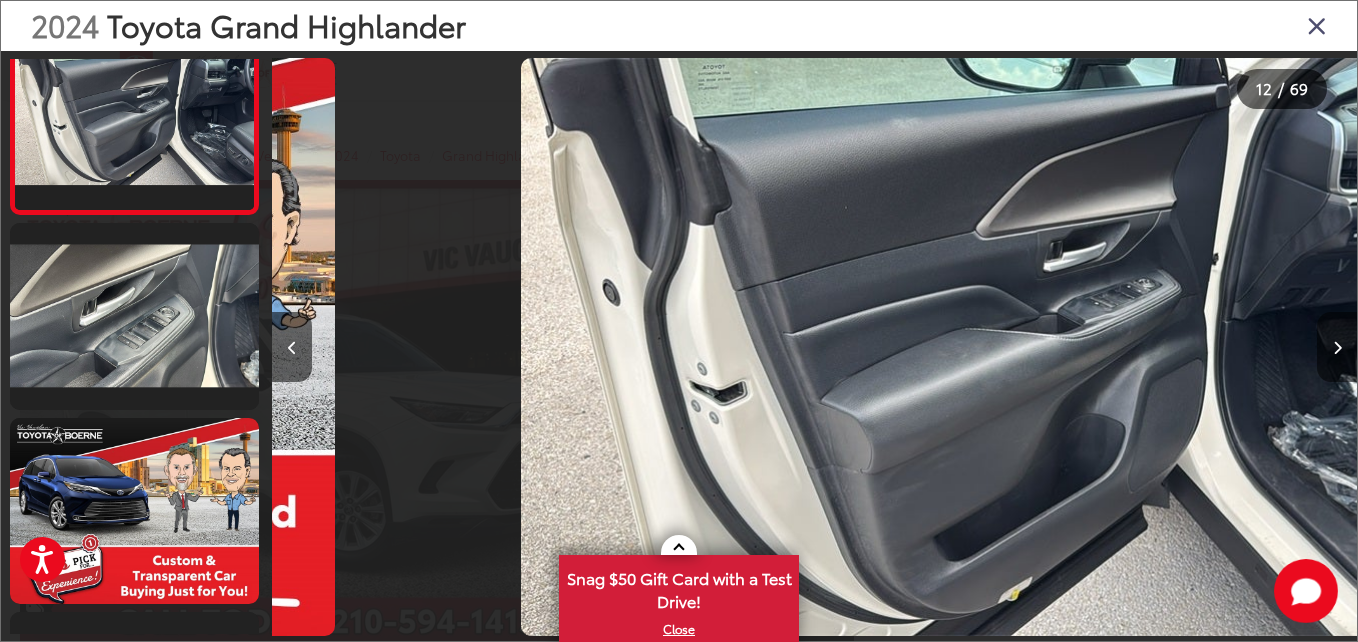 click at bounding box center [1337, 347] 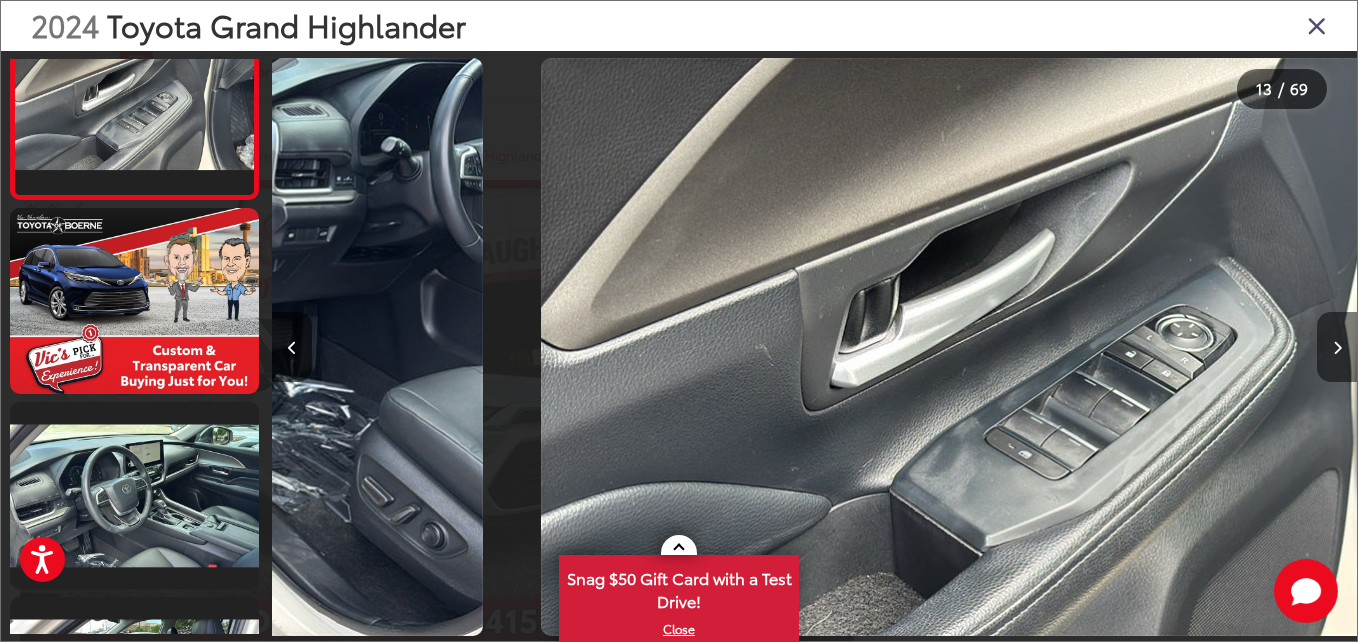 click at bounding box center (1337, 347) 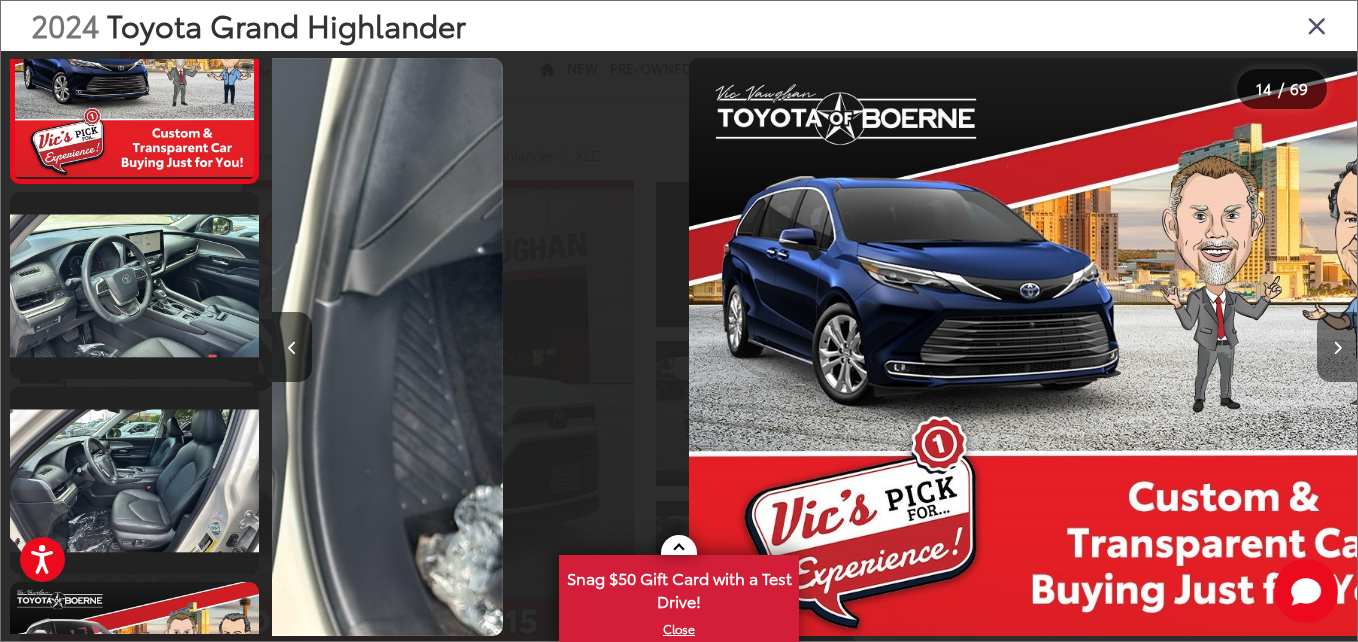 click at bounding box center [1337, 347] 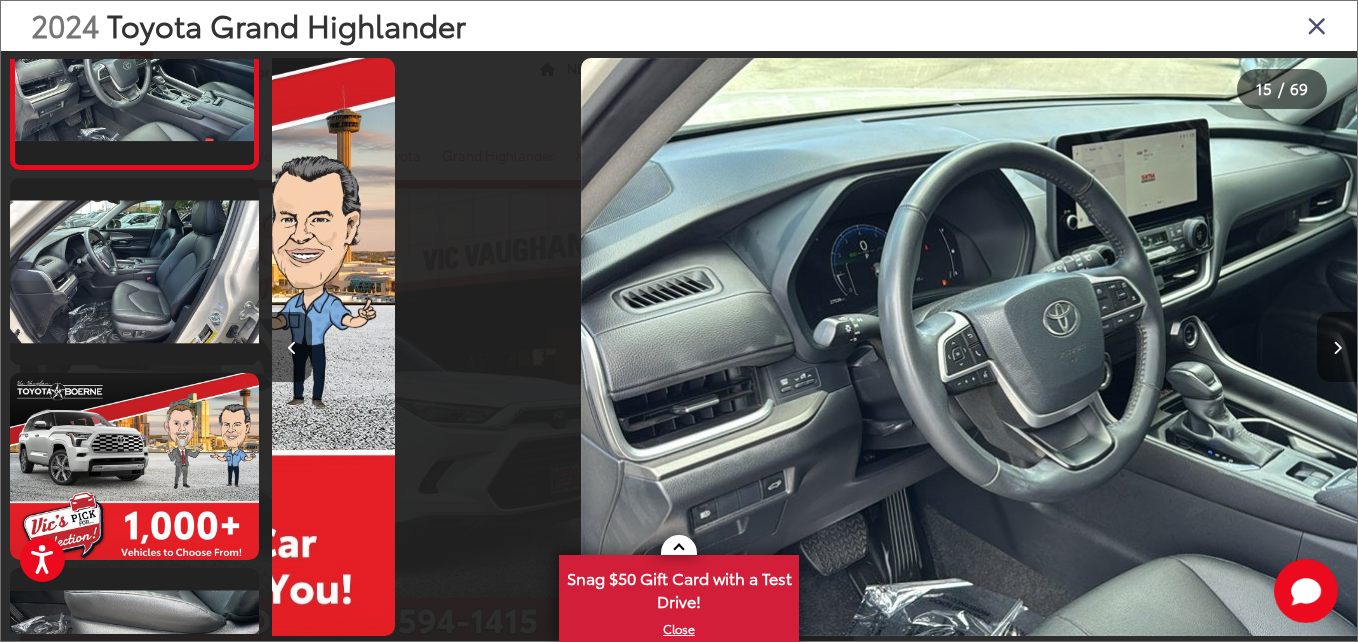 click at bounding box center (1337, 348) 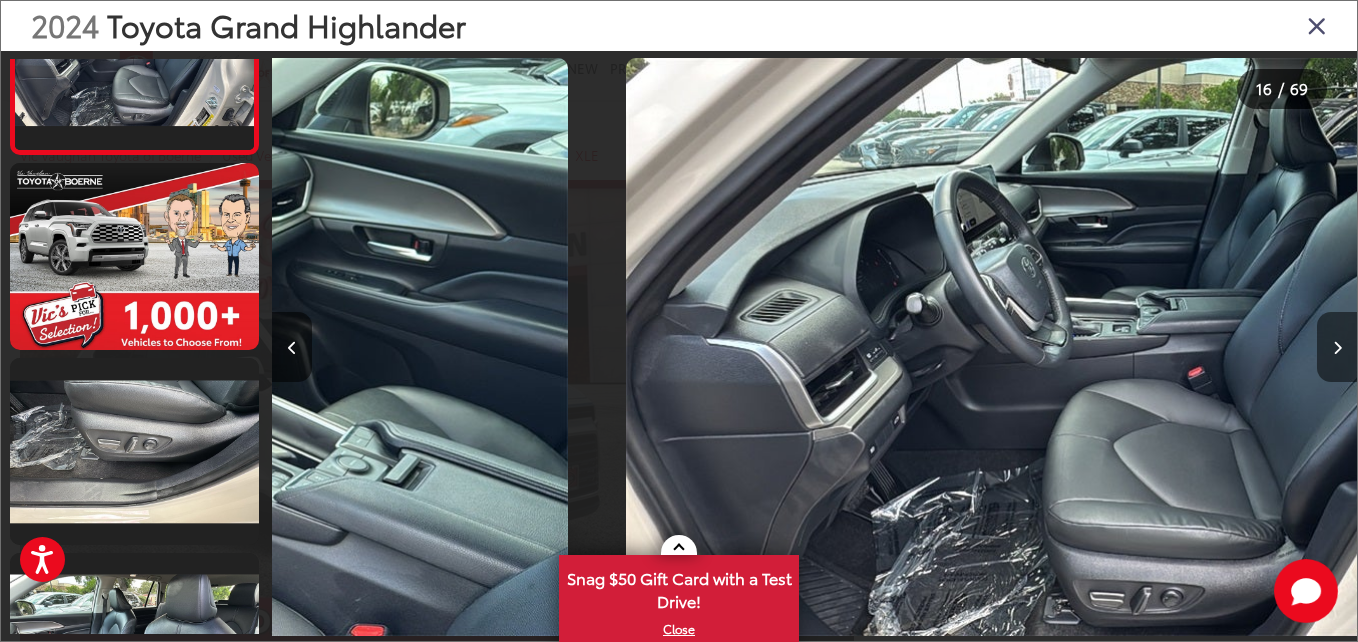 click at bounding box center (1337, 348) 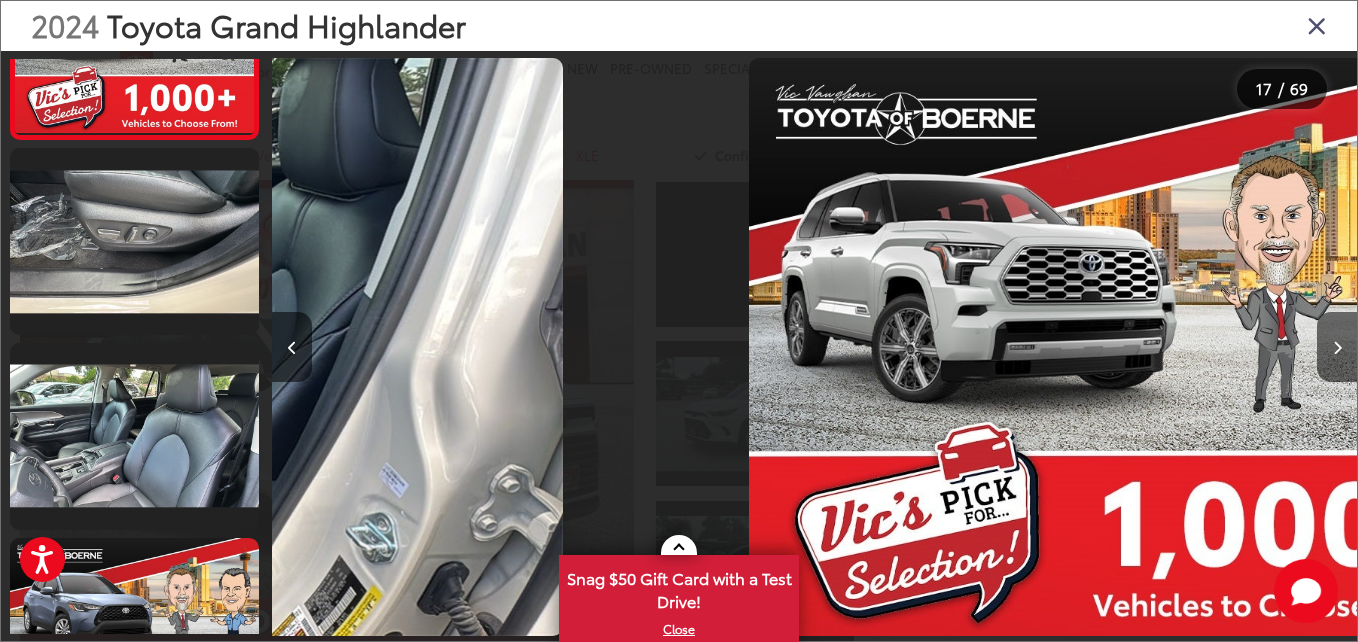 click at bounding box center [1317, 25] 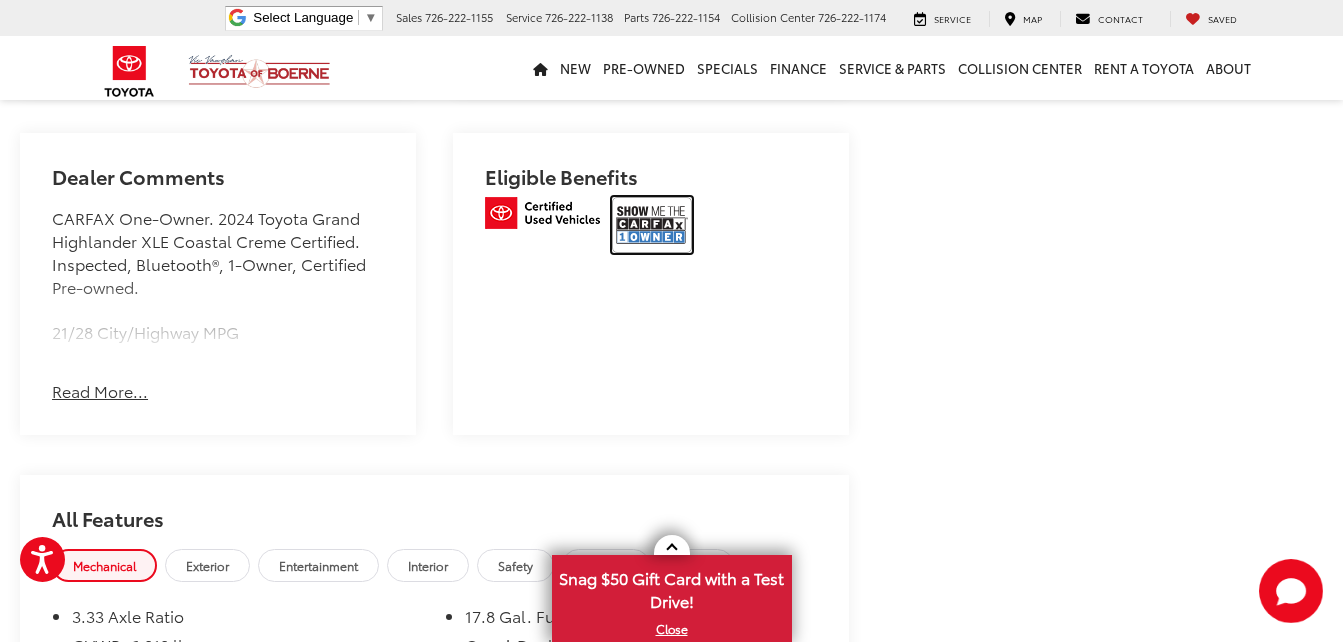 click at bounding box center (652, 225) 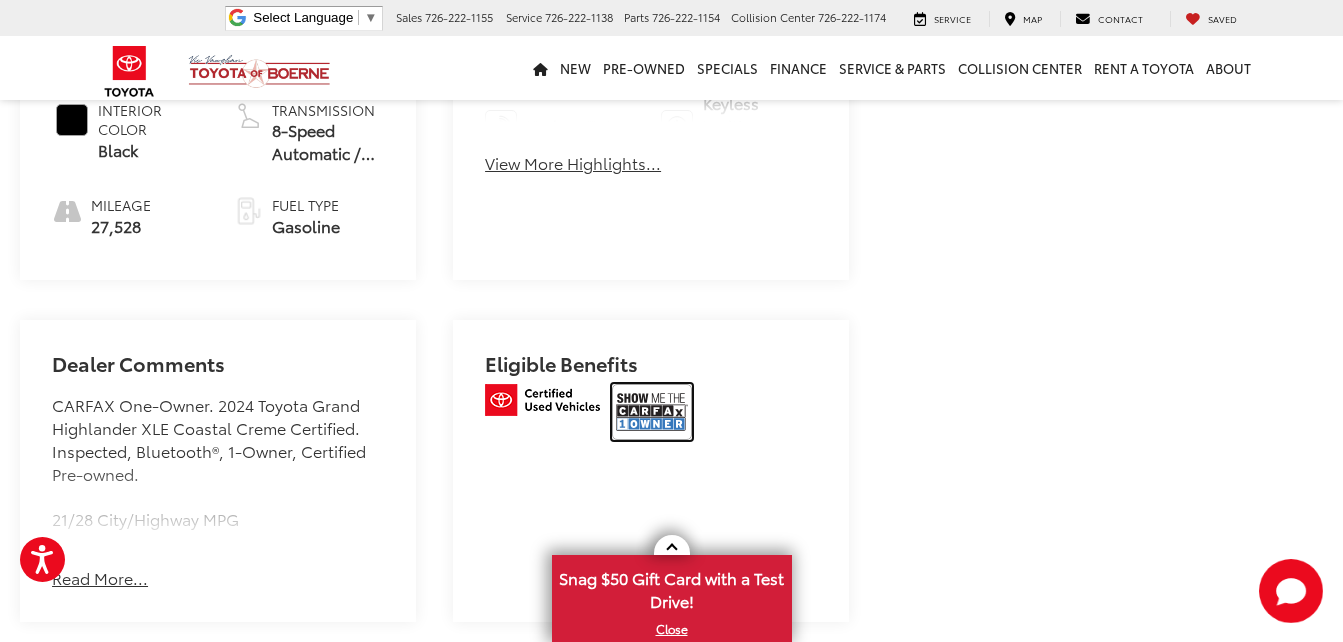 scroll, scrollTop: 800, scrollLeft: 0, axis: vertical 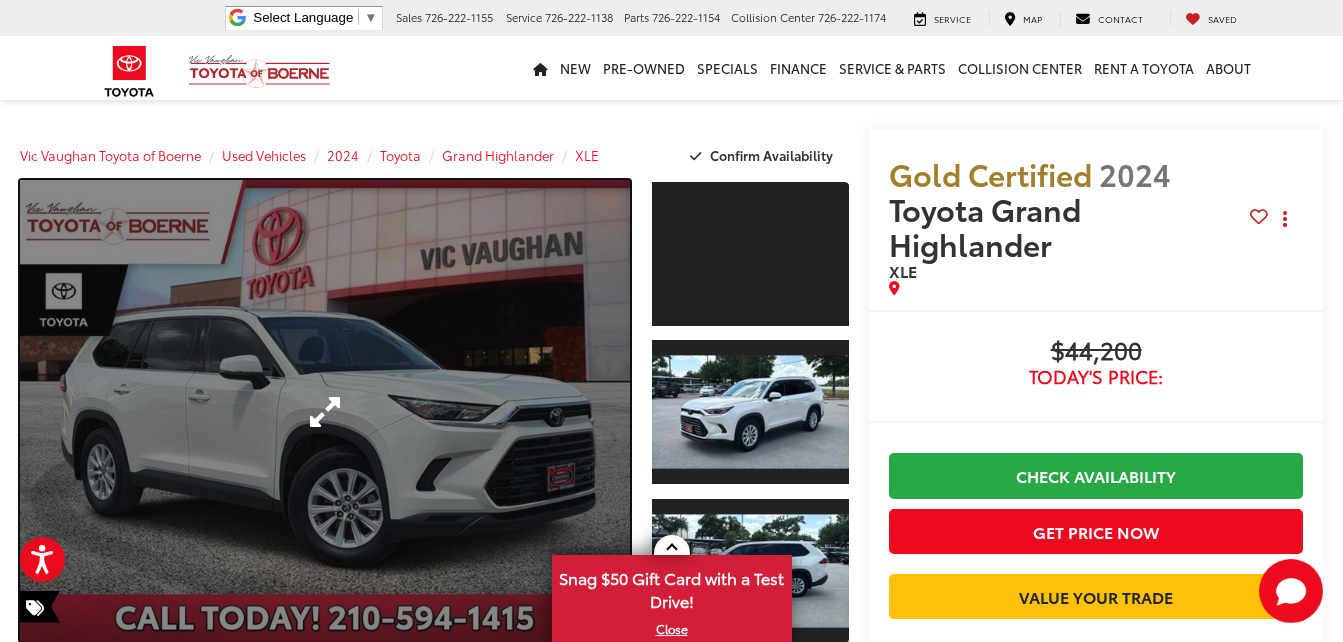click at bounding box center [325, 412] 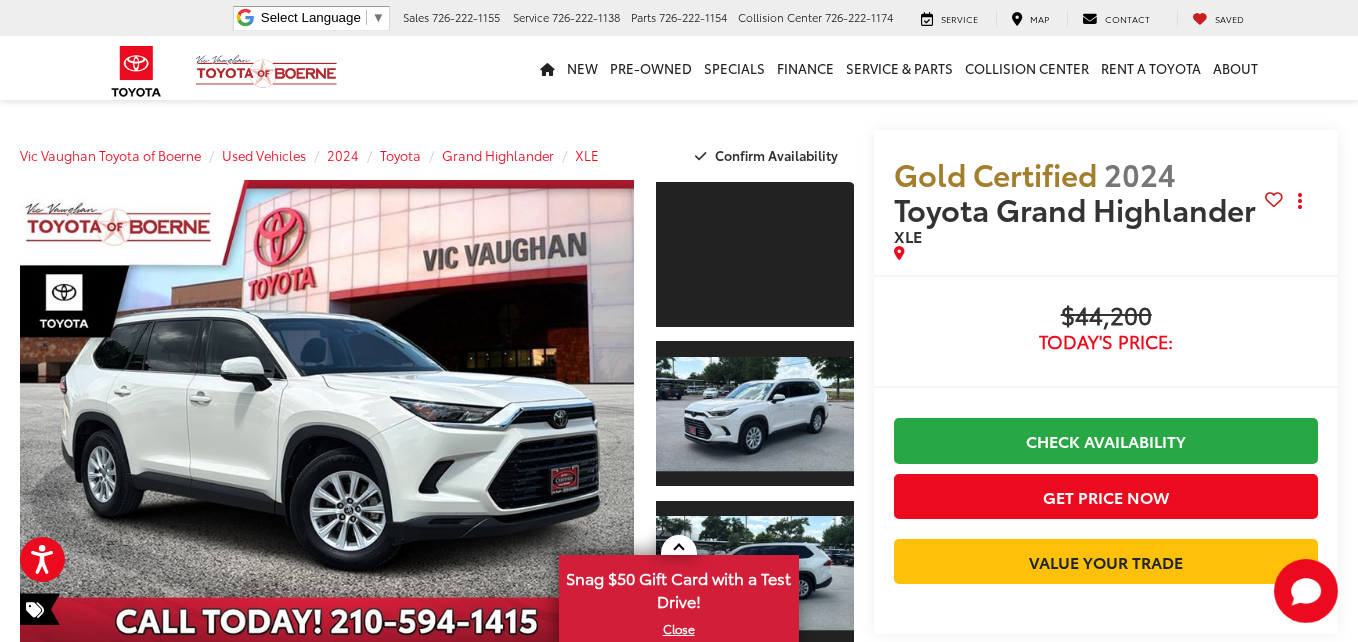 scroll, scrollTop: 0, scrollLeft: 0, axis: both 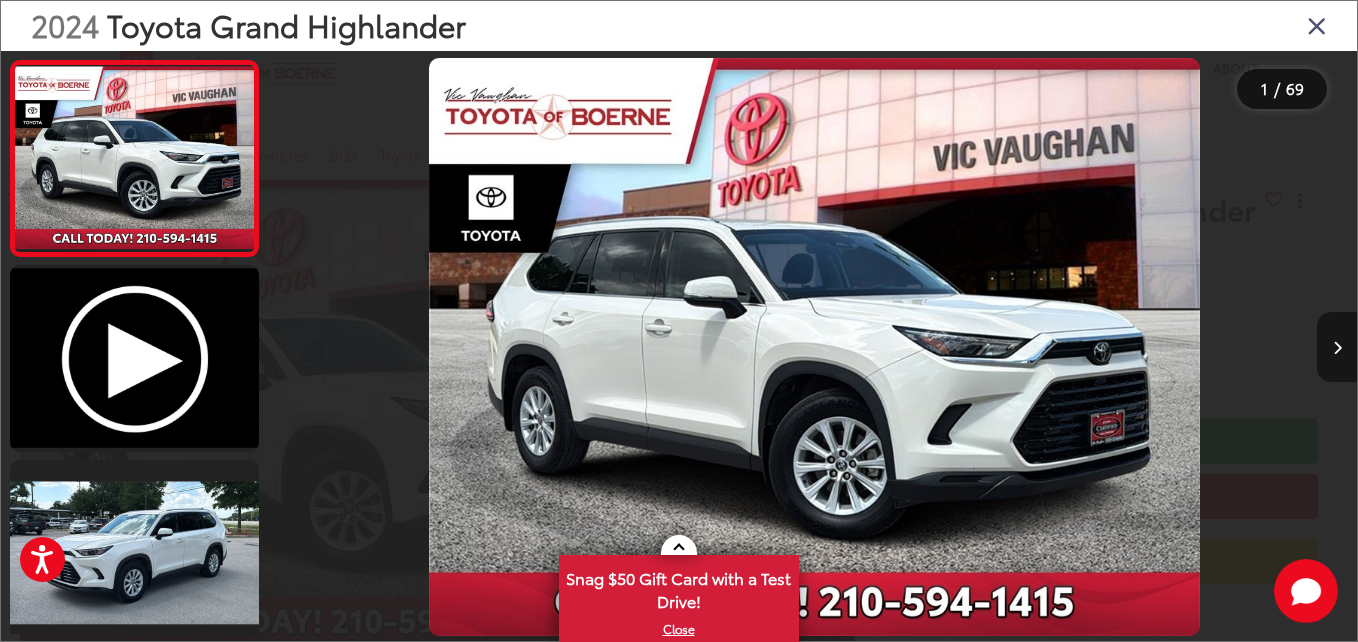 click at bounding box center (1337, 348) 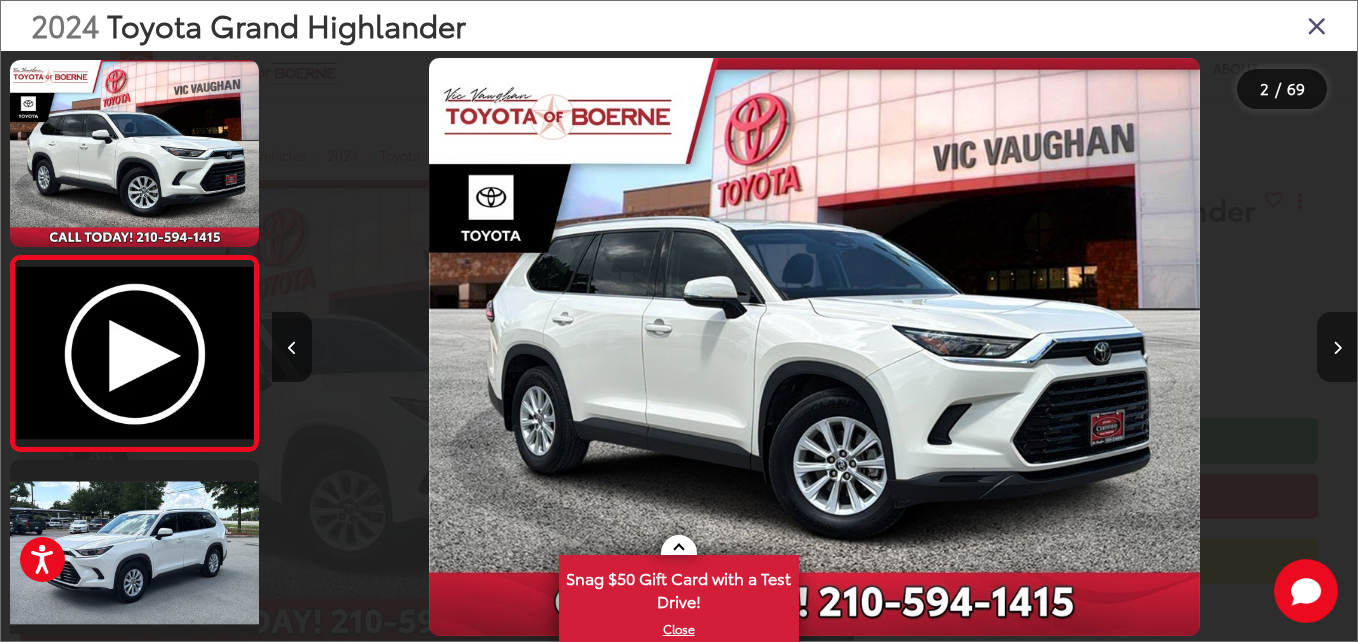 scroll, scrollTop: 0, scrollLeft: 406, axis: horizontal 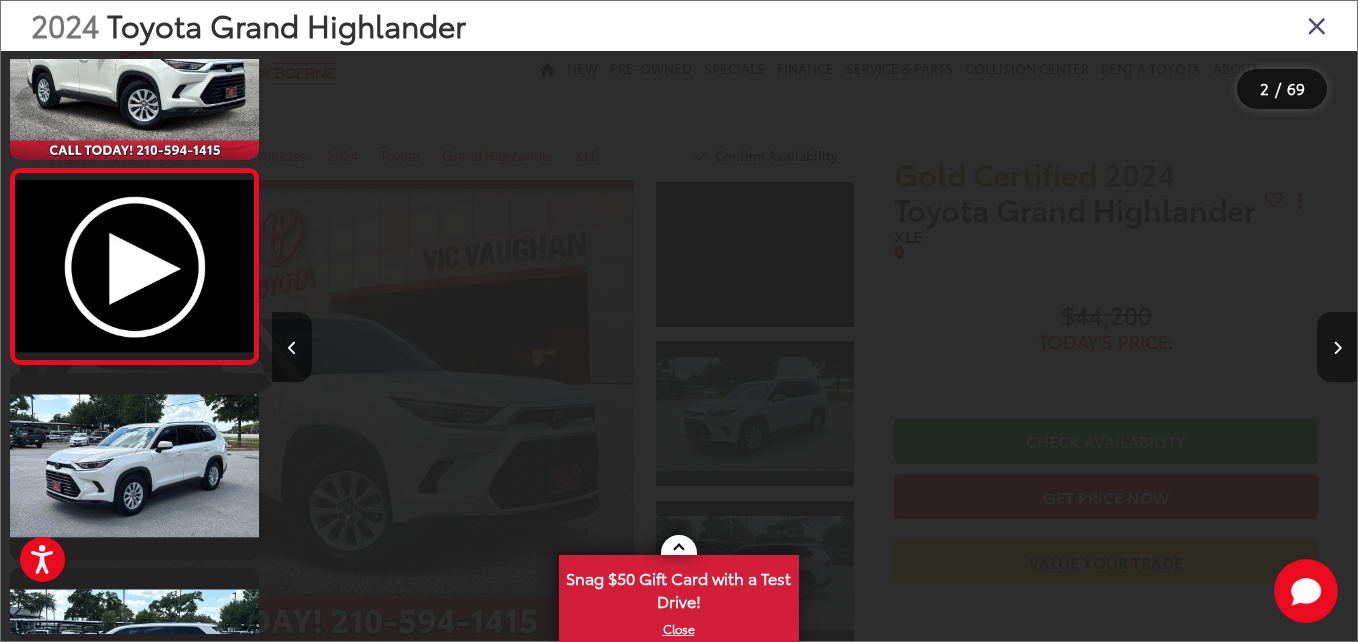click at bounding box center (1337, 348) 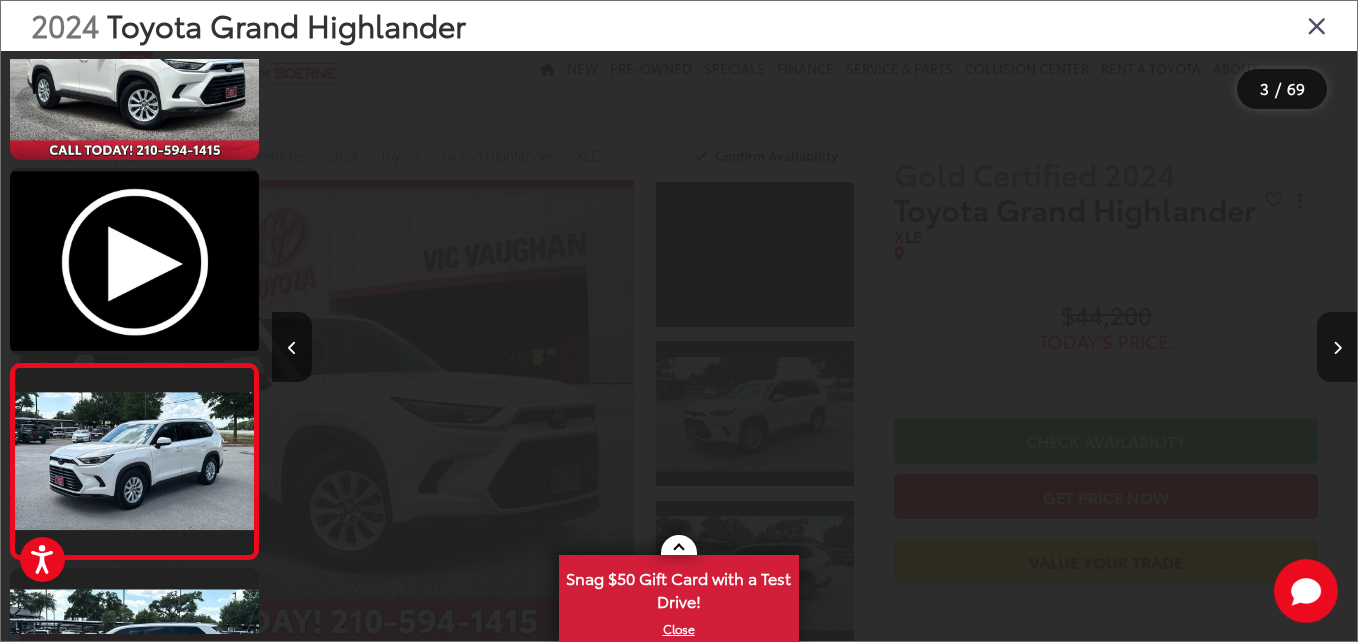 scroll, scrollTop: 0, scrollLeft: 1472, axis: horizontal 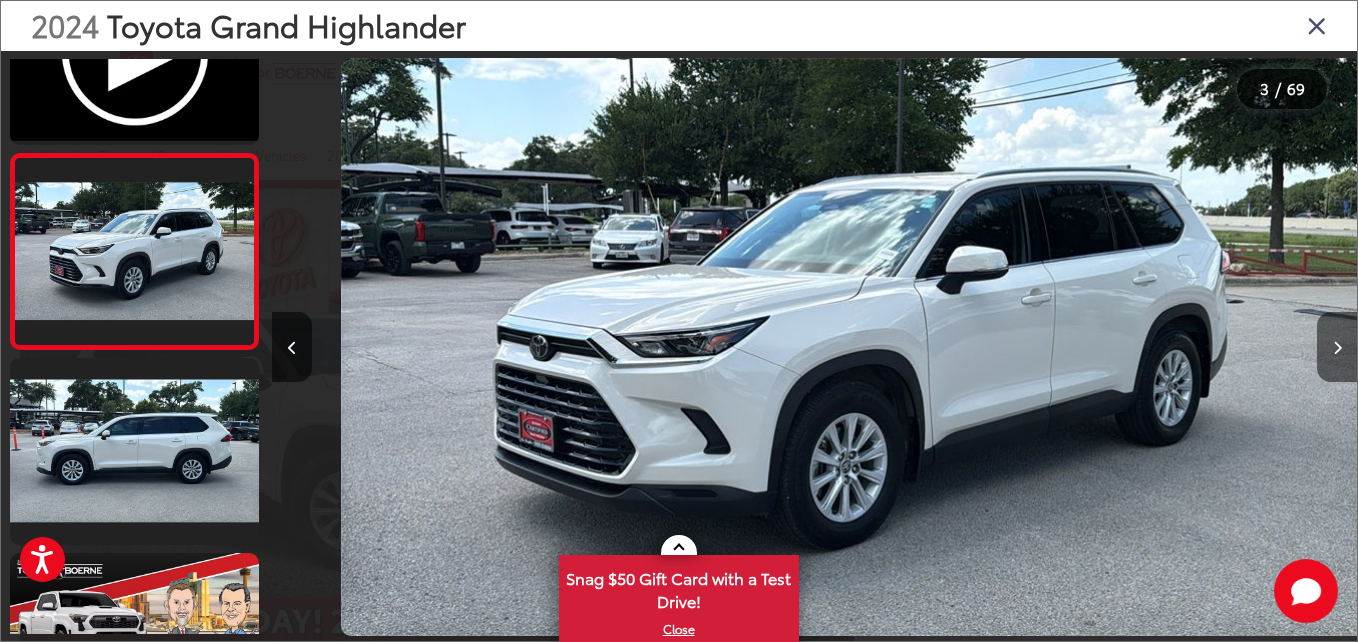 click at bounding box center (1337, 348) 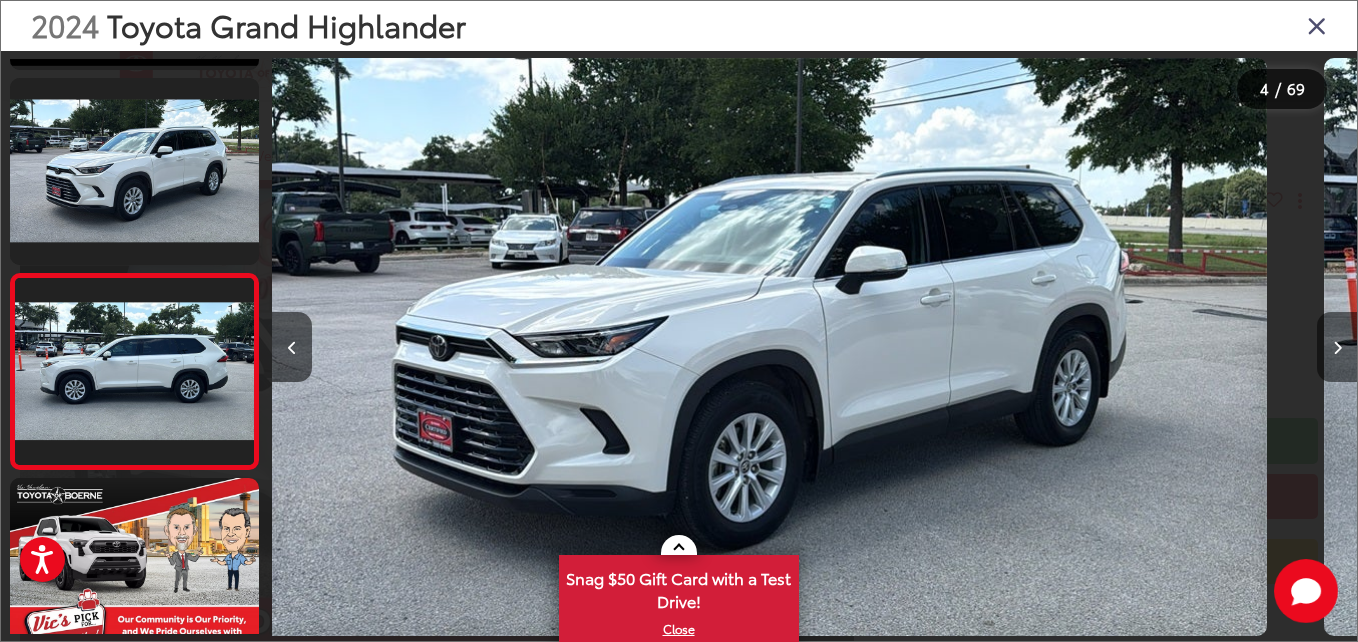 scroll, scrollTop: 482, scrollLeft: 0, axis: vertical 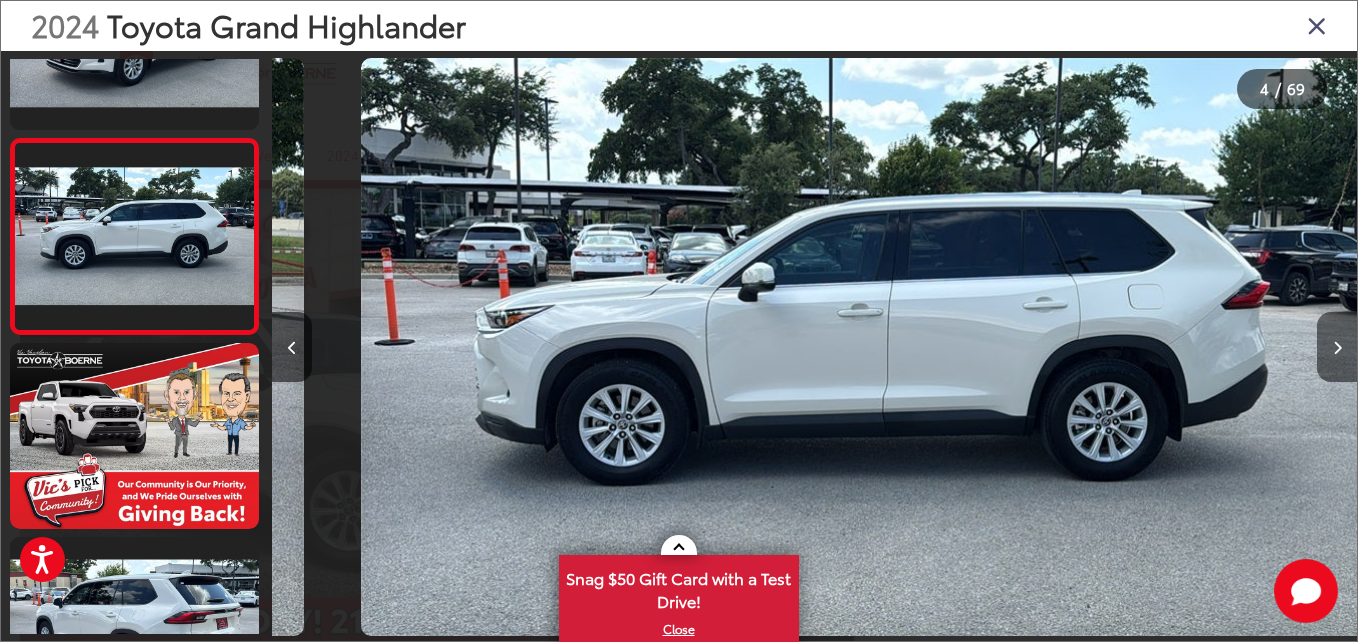 click at bounding box center (1337, 348) 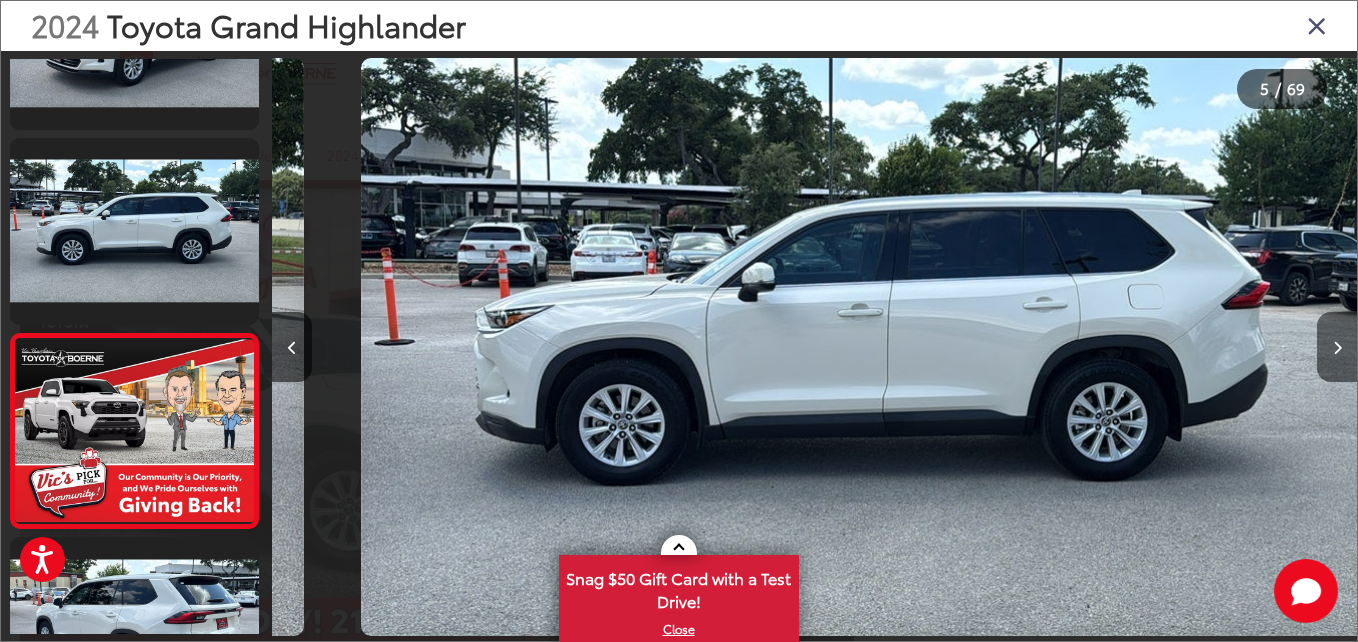 scroll, scrollTop: 0, scrollLeft: 3656, axis: horizontal 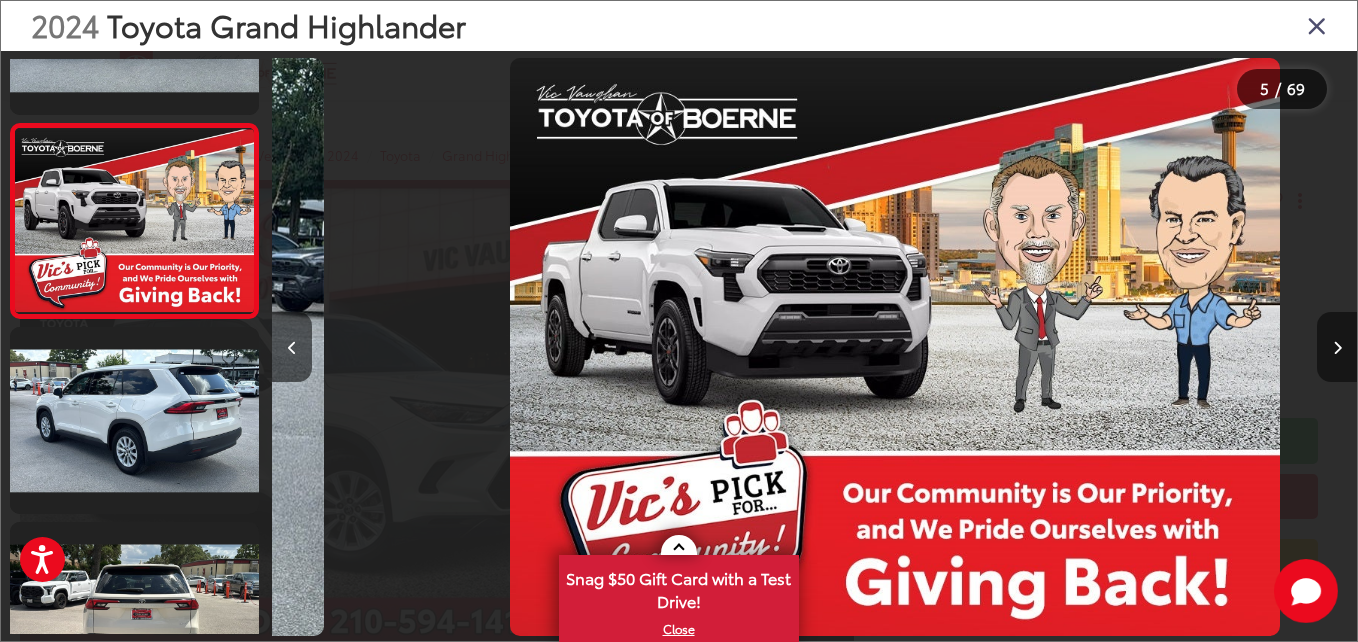 click at bounding box center (1337, 348) 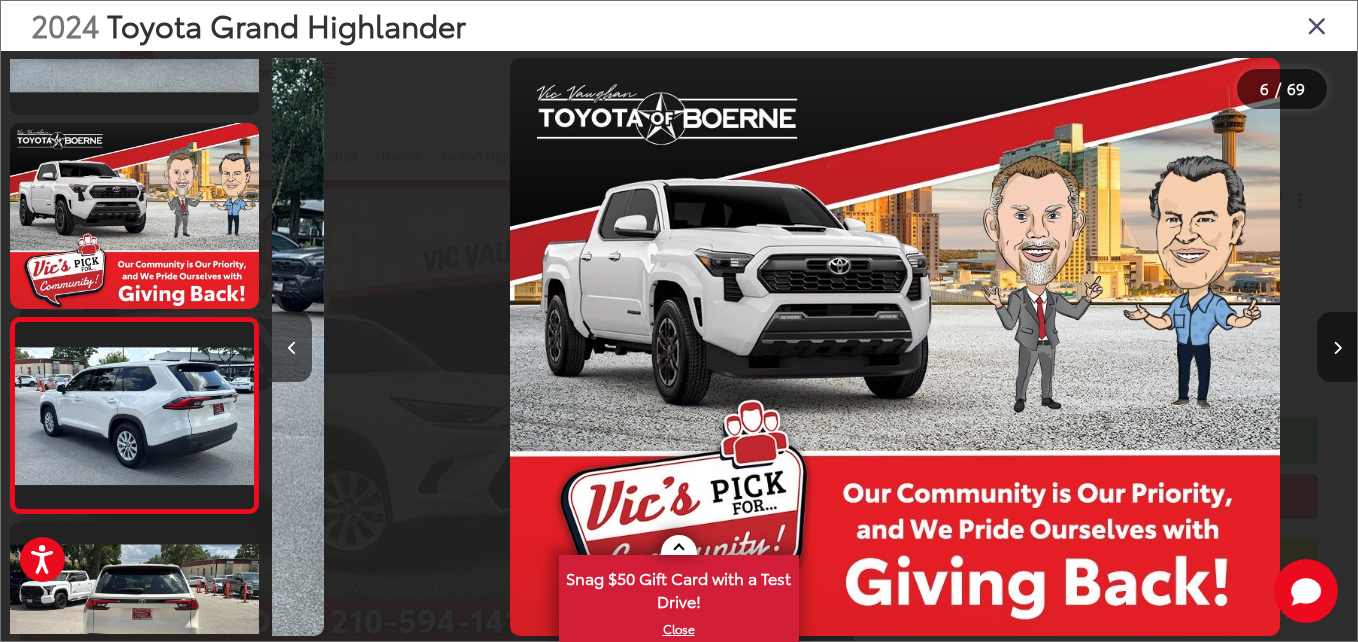 scroll, scrollTop: 0, scrollLeft: 4612, axis: horizontal 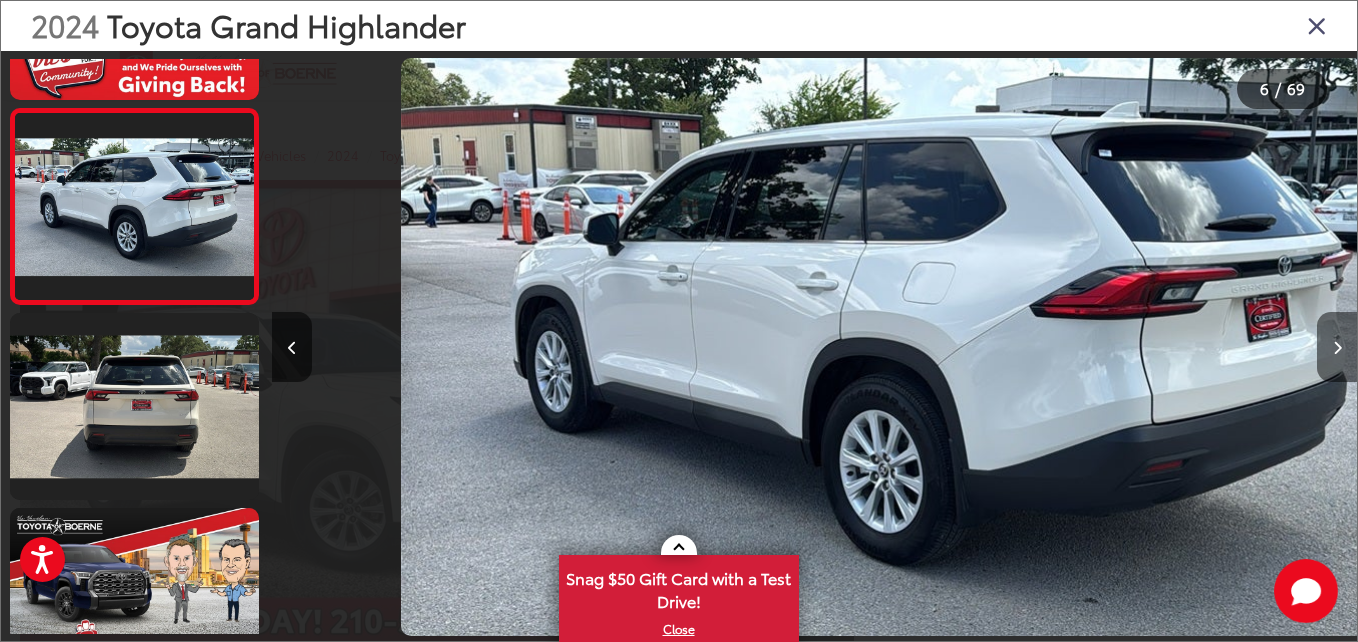 click at bounding box center (1337, 348) 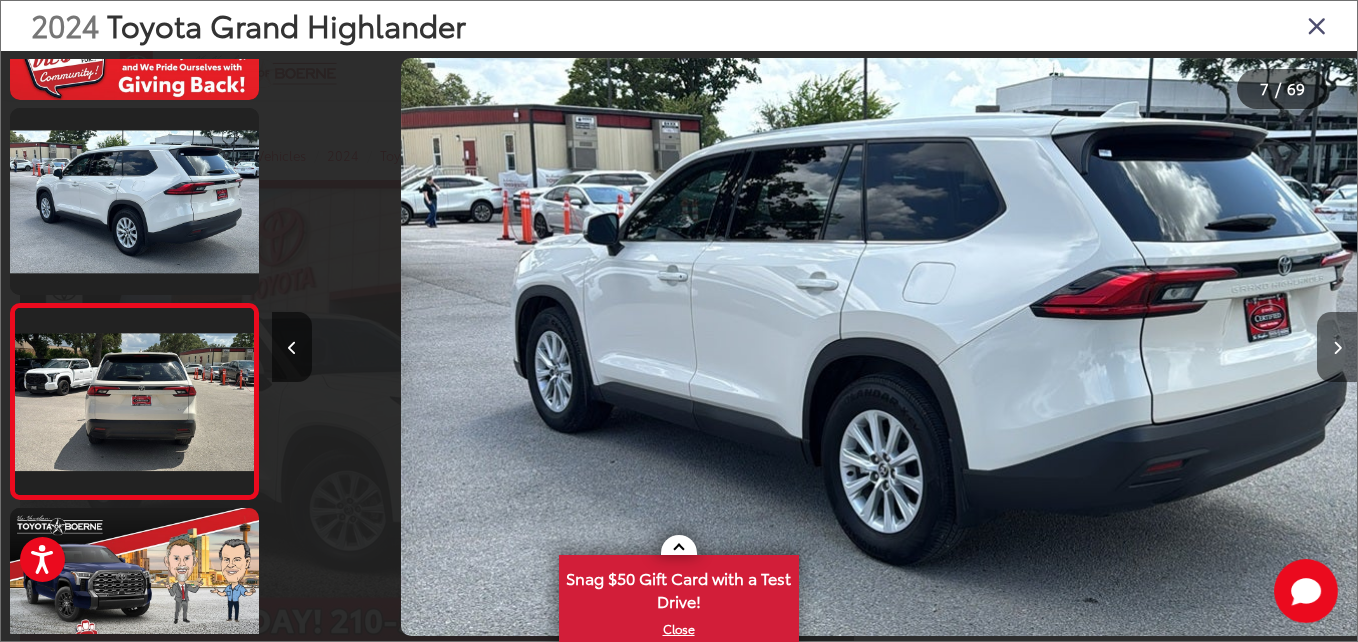 scroll, scrollTop: 0, scrollLeft: 5730, axis: horizontal 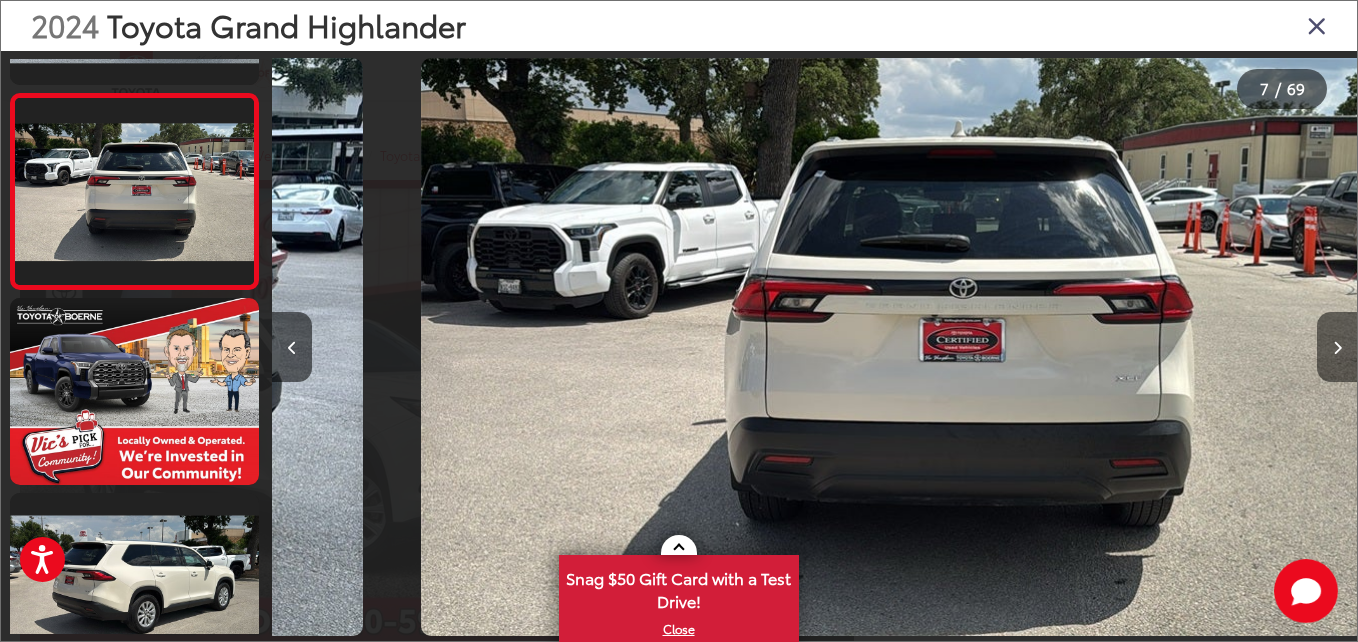 click at bounding box center (1337, 348) 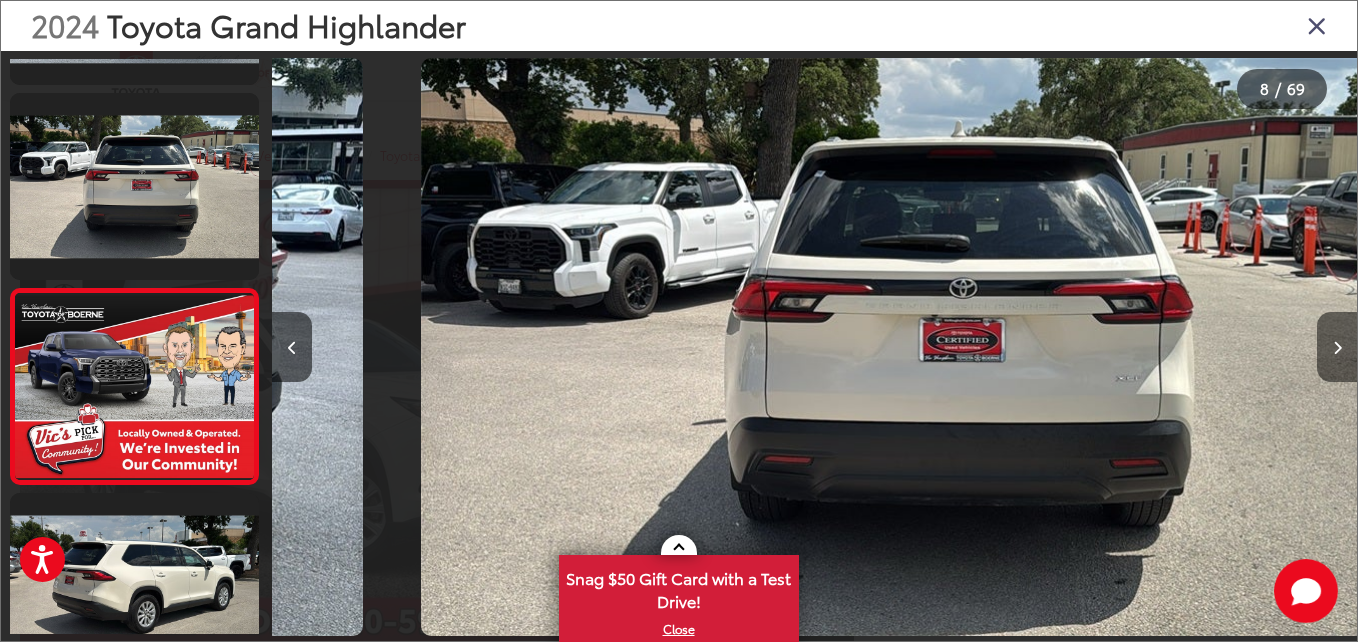 scroll, scrollTop: 0, scrollLeft: 6851, axis: horizontal 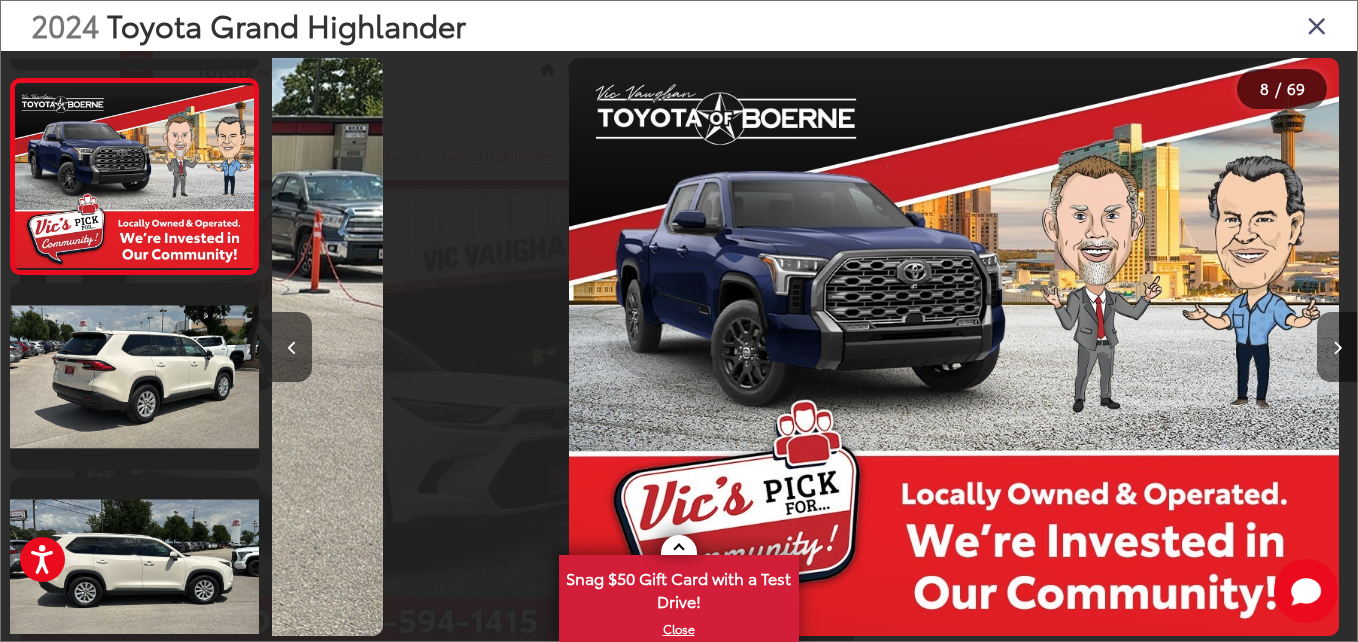 click at bounding box center (1337, 348) 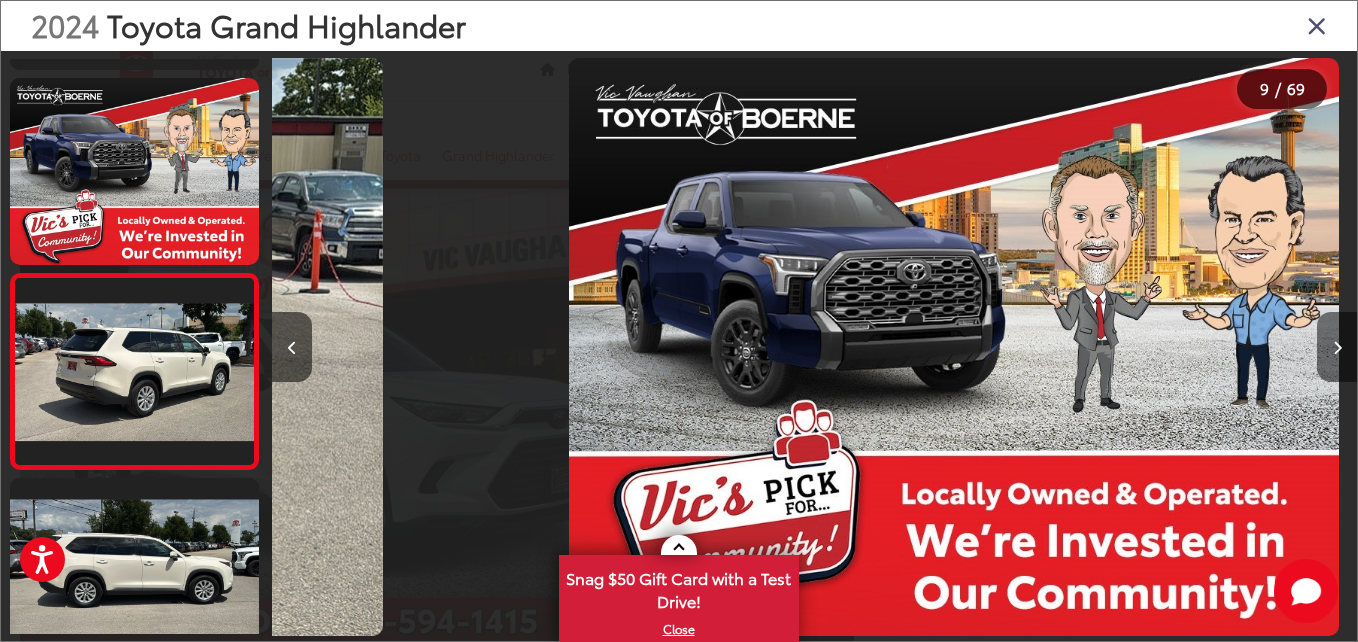 scroll, scrollTop: 0, scrollLeft: 7861, axis: horizontal 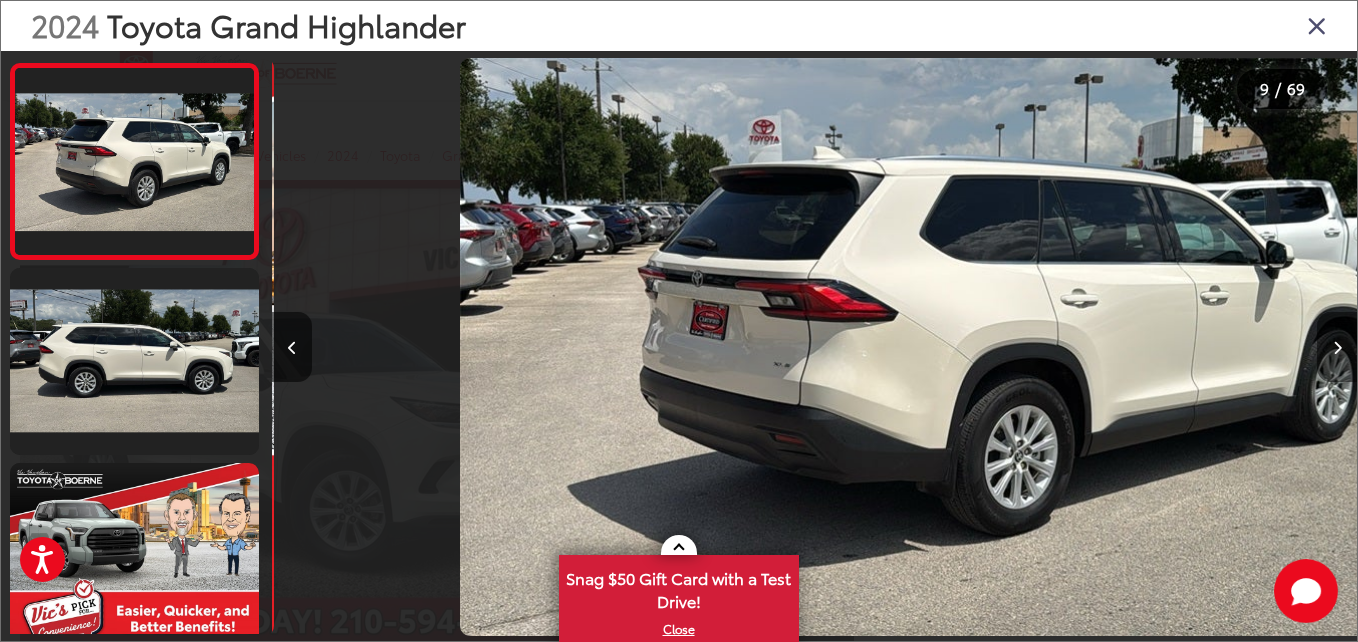 click at bounding box center [1337, 348] 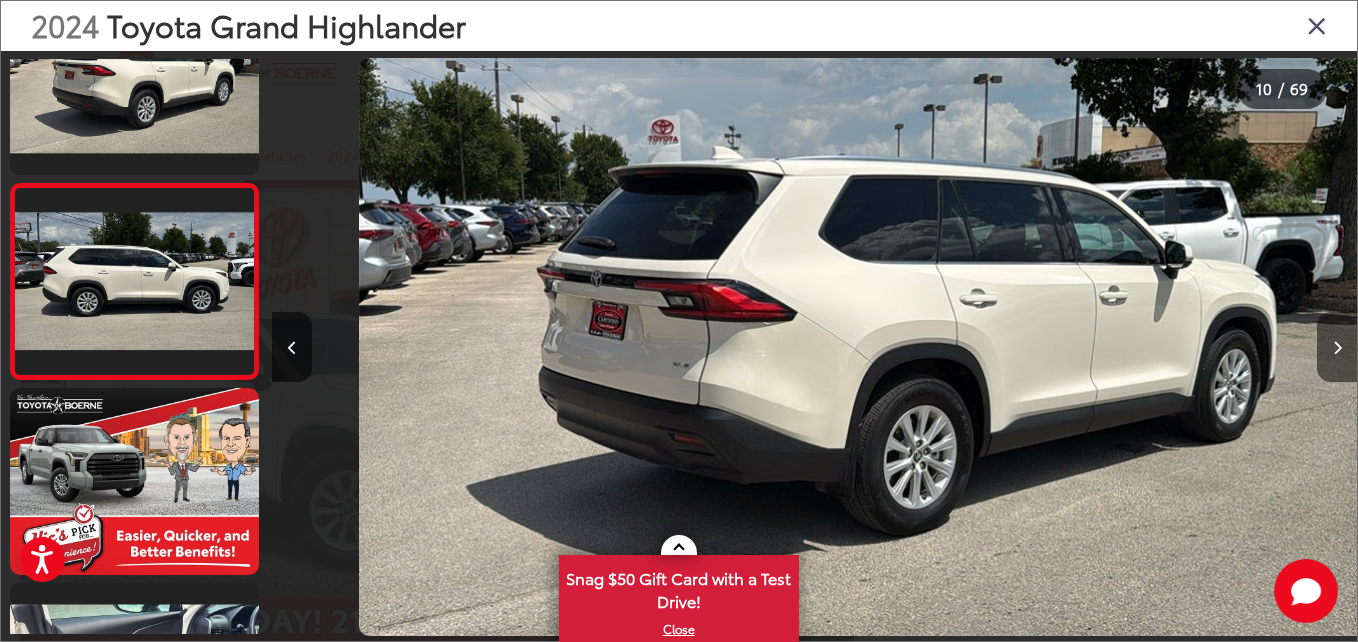 scroll, scrollTop: 1762, scrollLeft: 0, axis: vertical 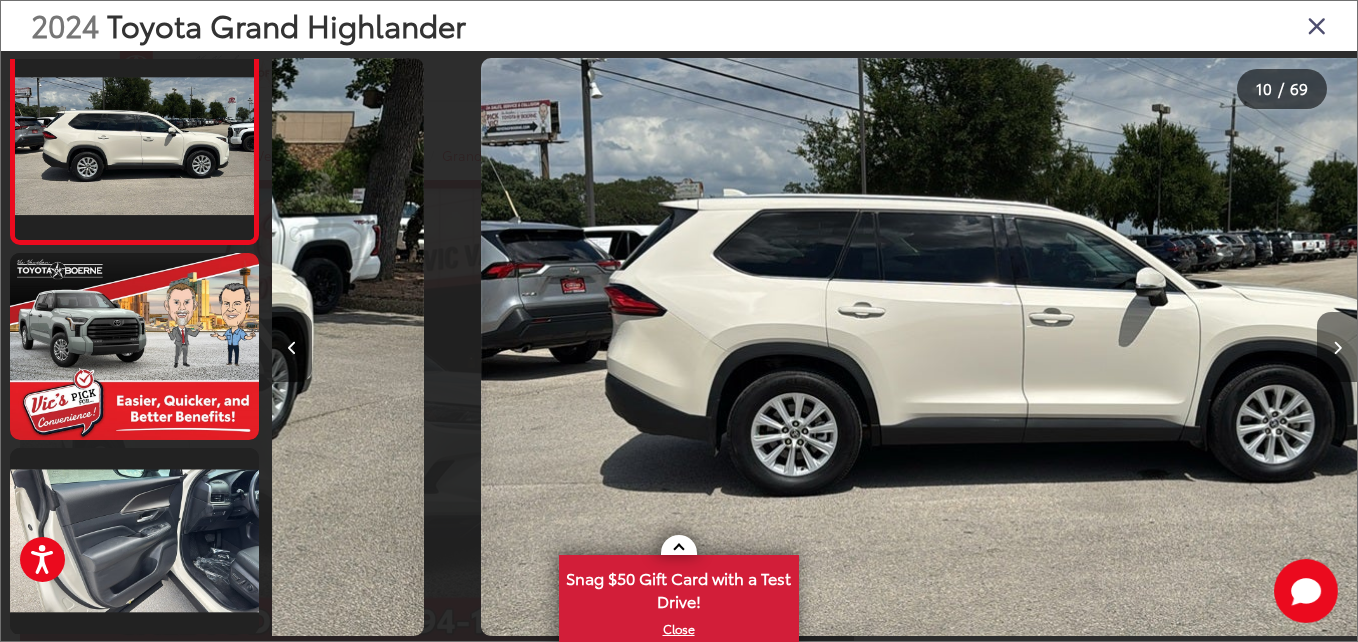 click at bounding box center [1337, 348] 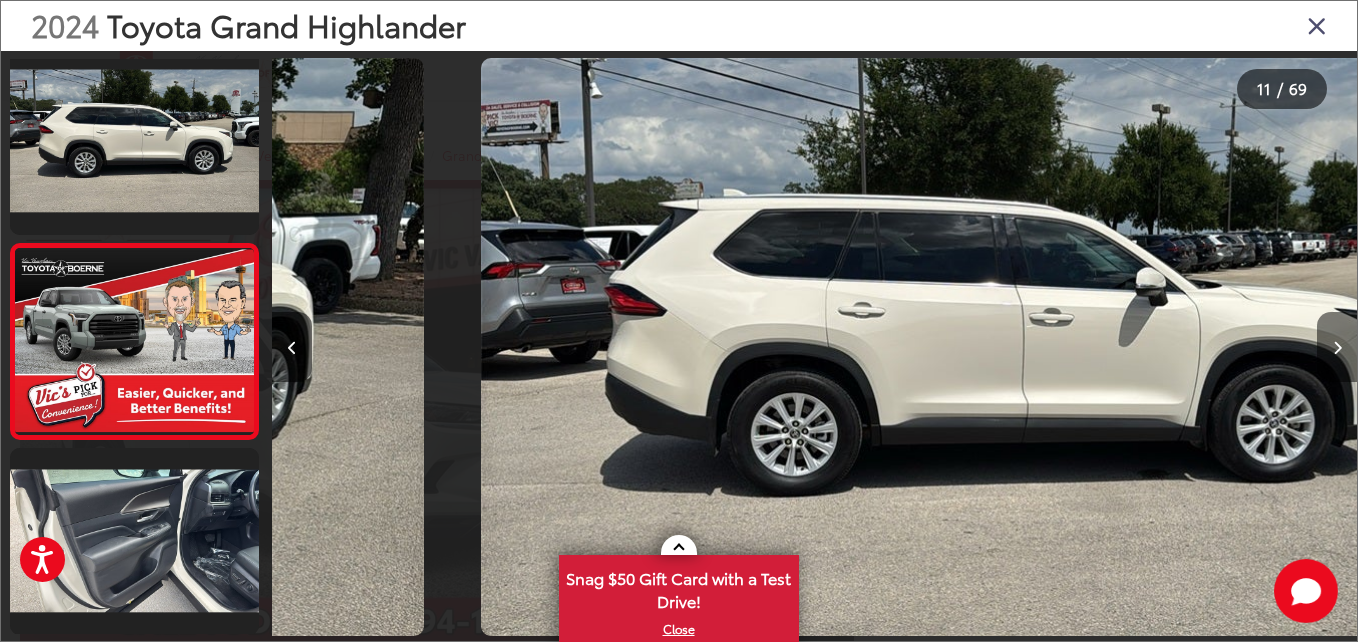 scroll, scrollTop: 0, scrollLeft: 9989, axis: horizontal 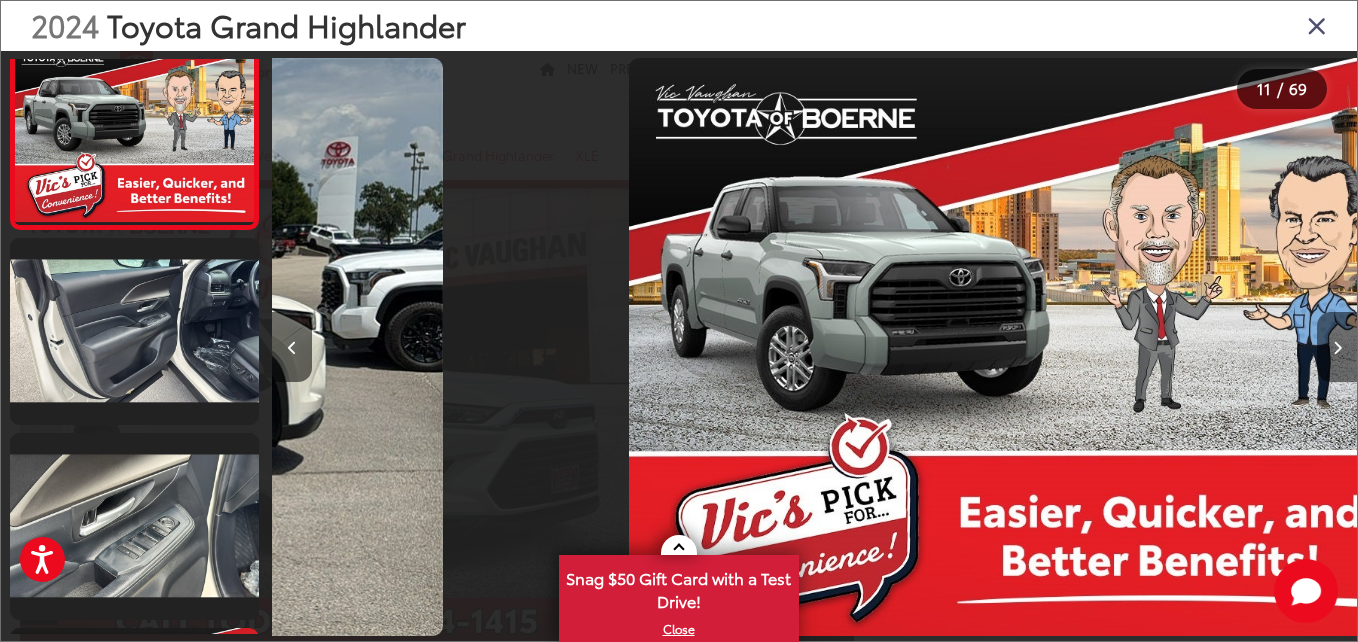 click at bounding box center [1337, 348] 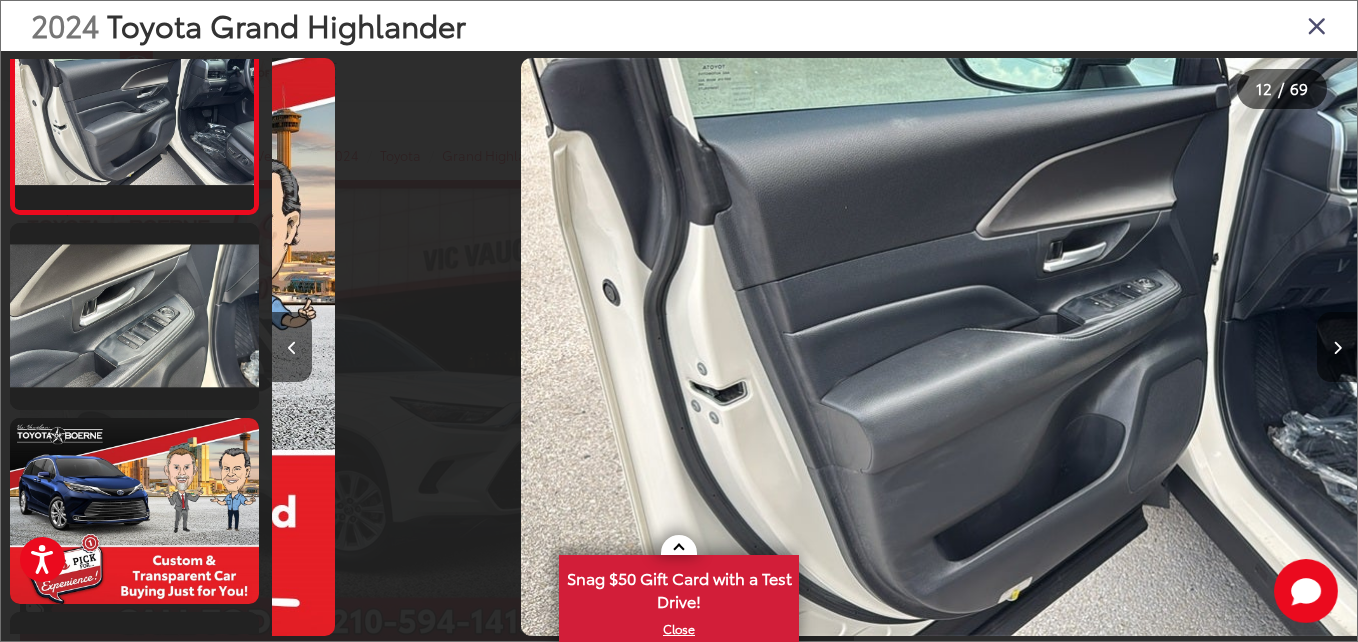 click at bounding box center (1337, 348) 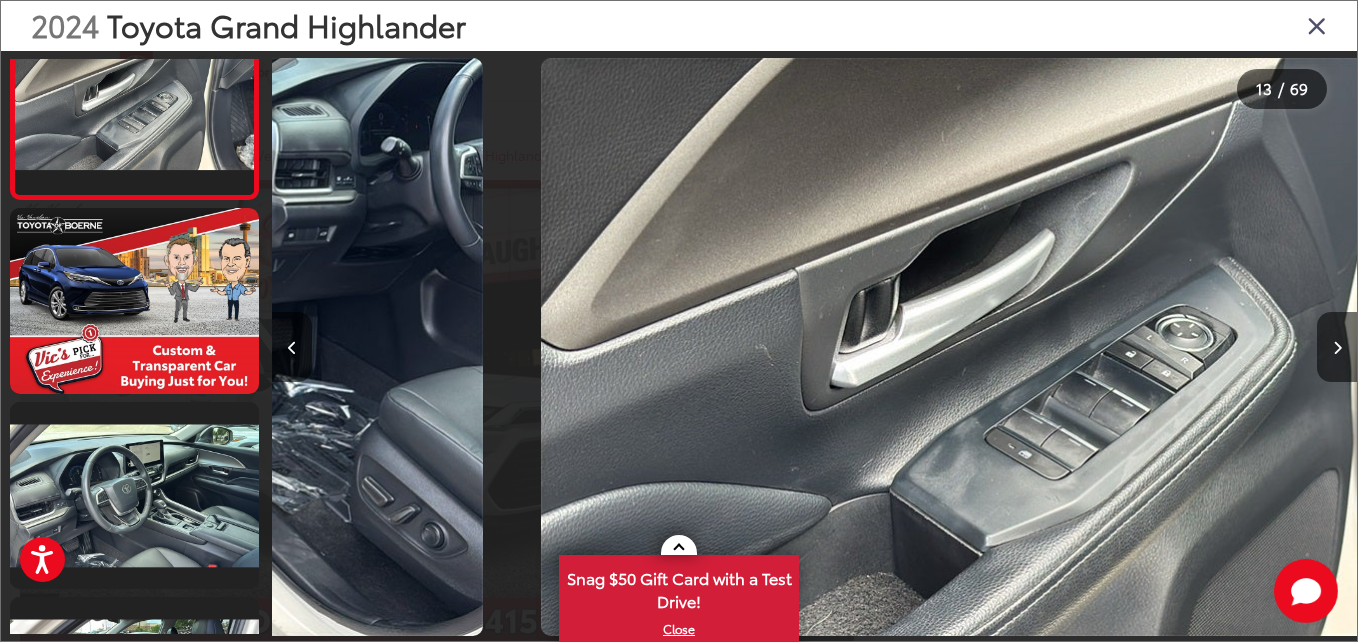 click at bounding box center [1317, 25] 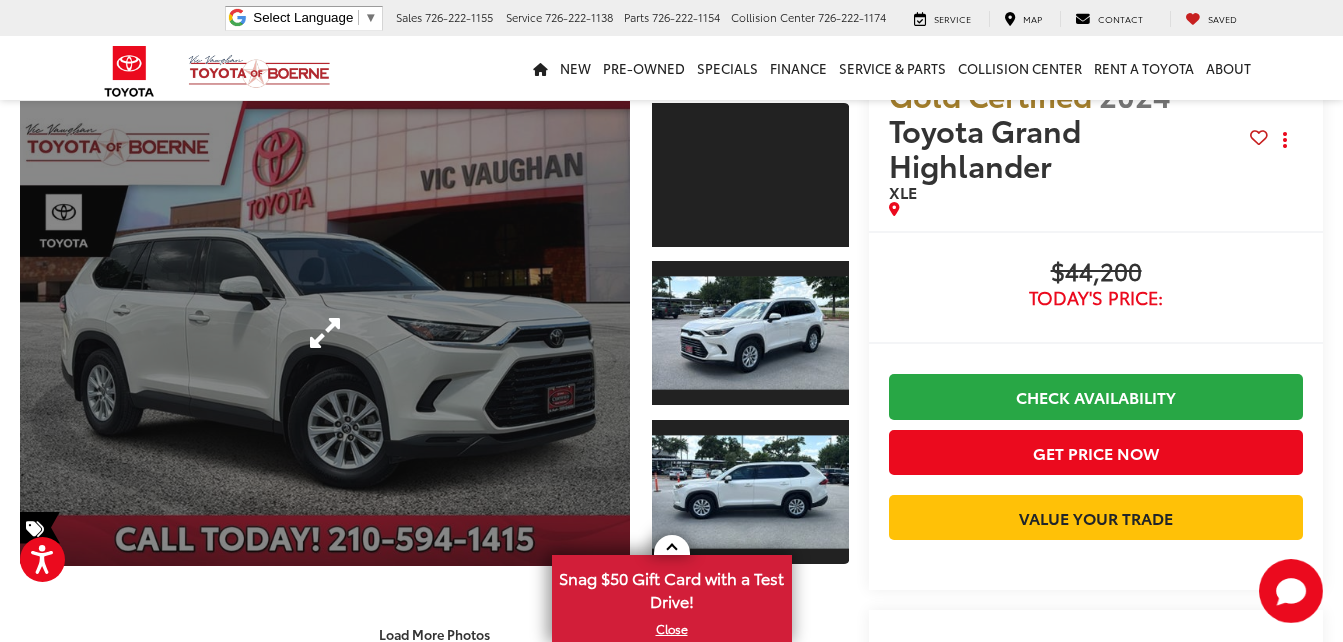 scroll, scrollTop: 0, scrollLeft: 0, axis: both 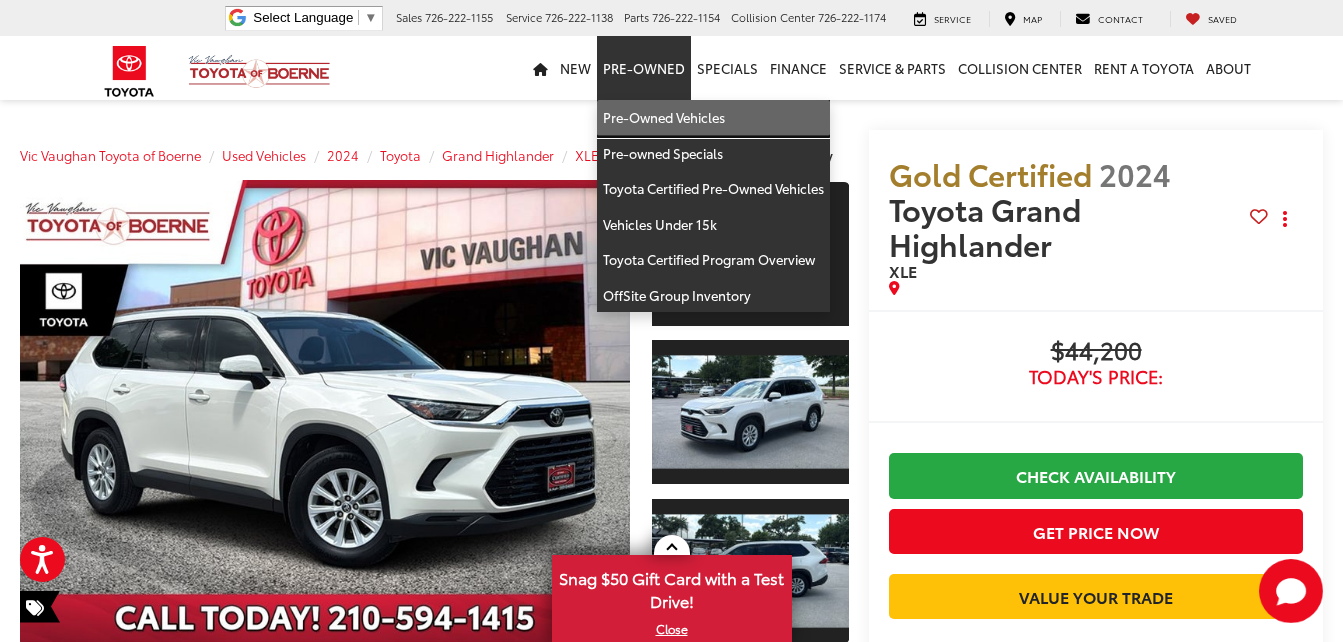 click on "Pre-Owned Vehicles" at bounding box center [713, 118] 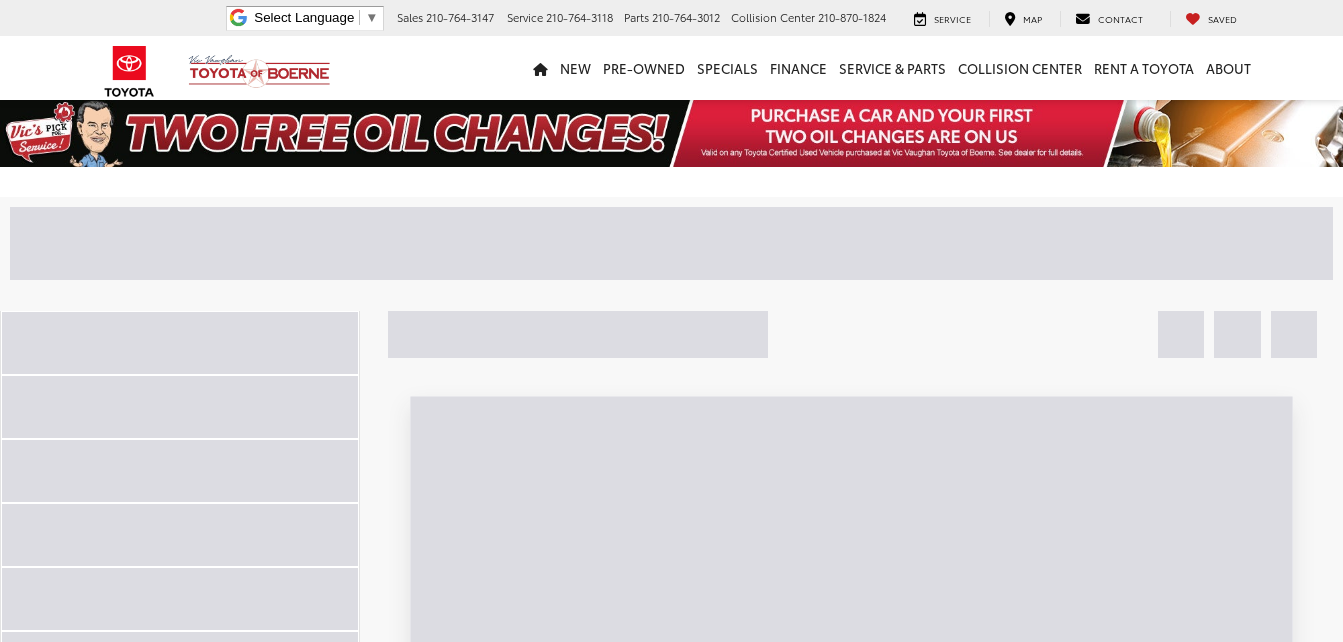 scroll, scrollTop: 0, scrollLeft: 0, axis: both 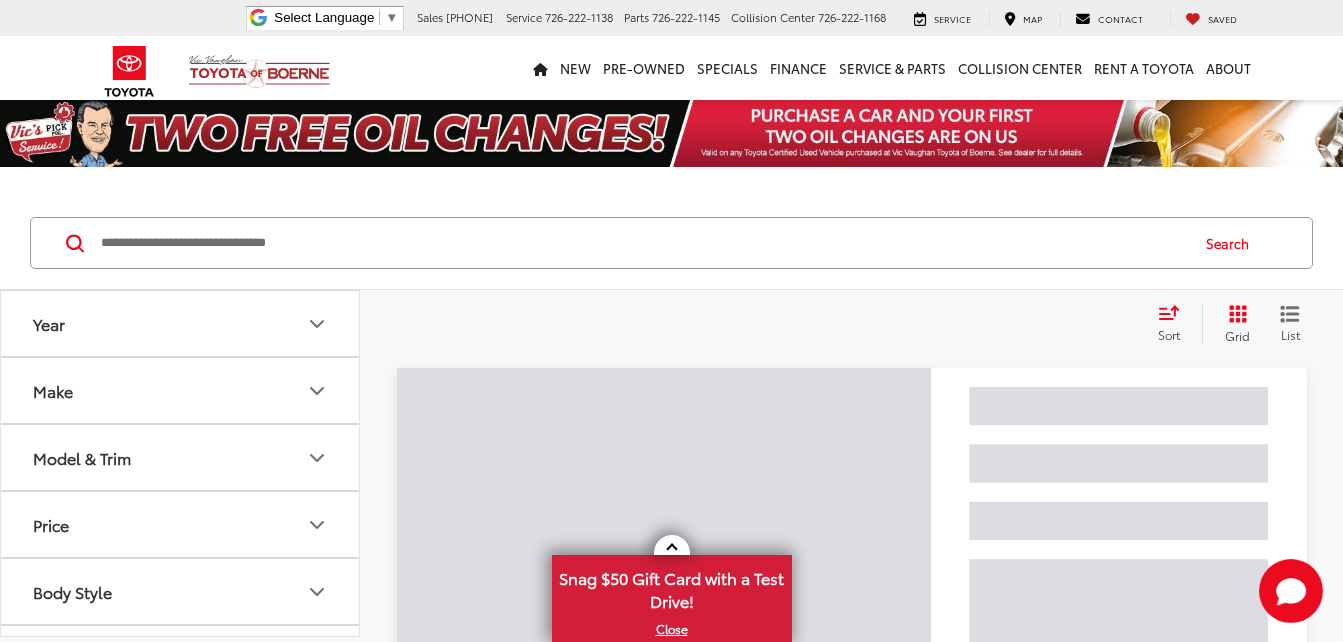 click at bounding box center (643, 243) 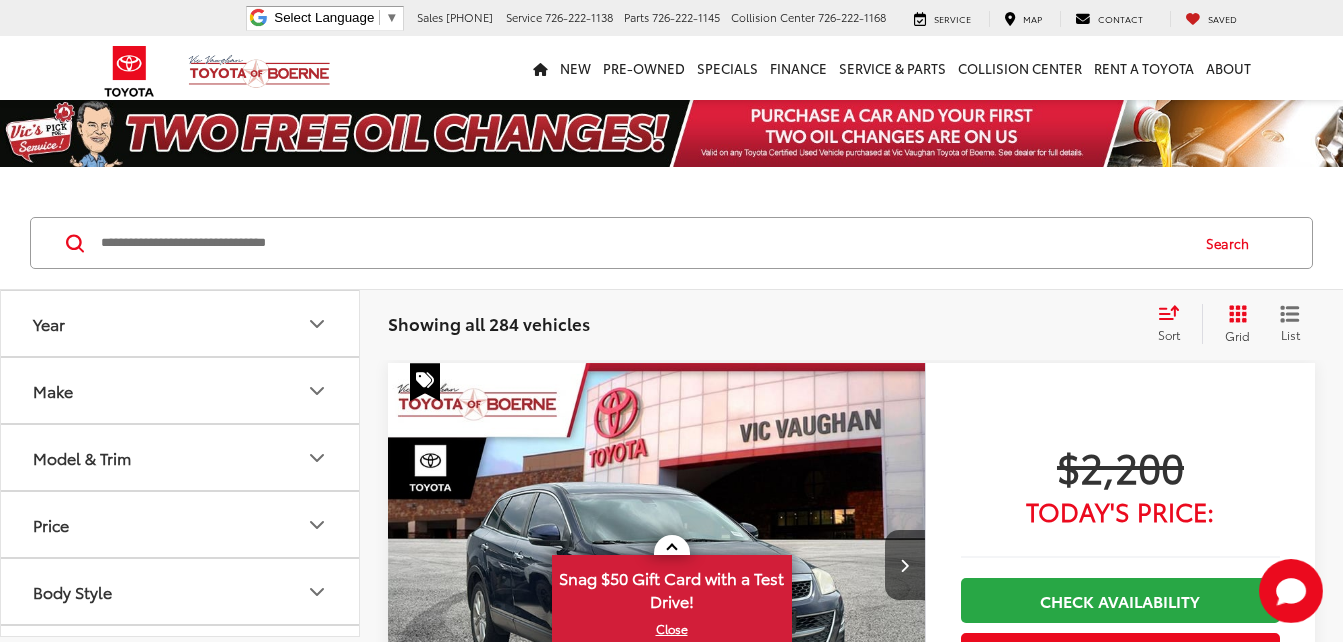 scroll, scrollTop: 0, scrollLeft: 0, axis: both 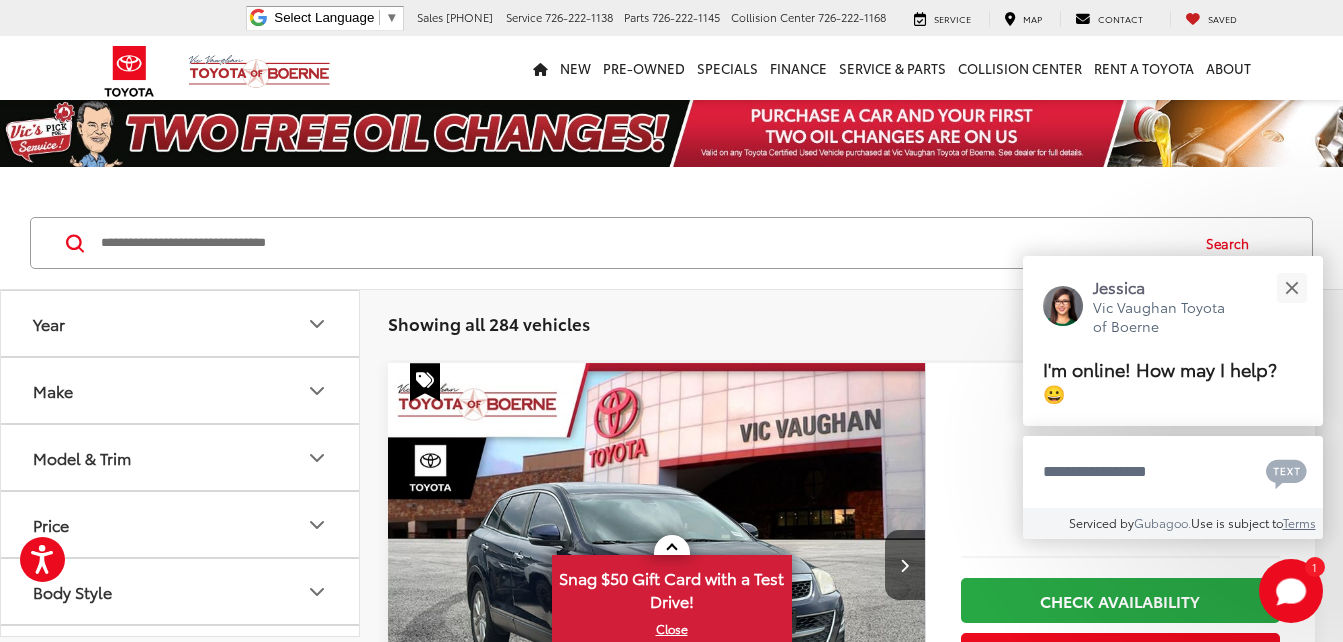 click at bounding box center (643, 243) 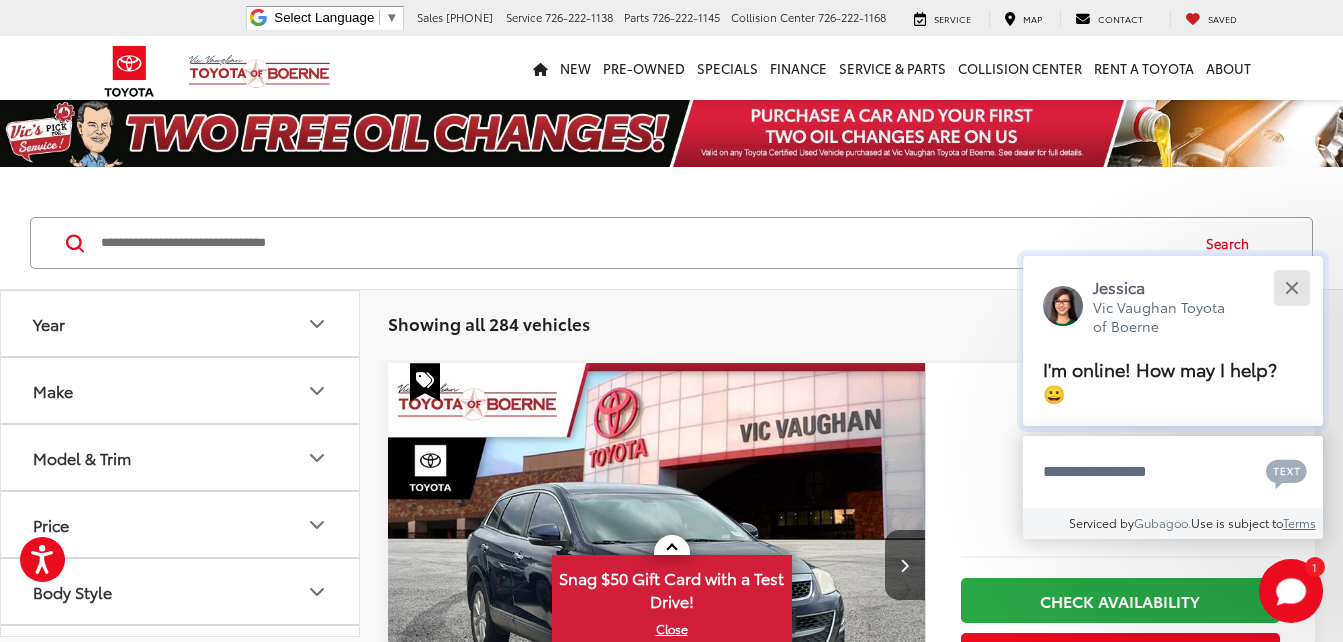 click at bounding box center (1291, 287) 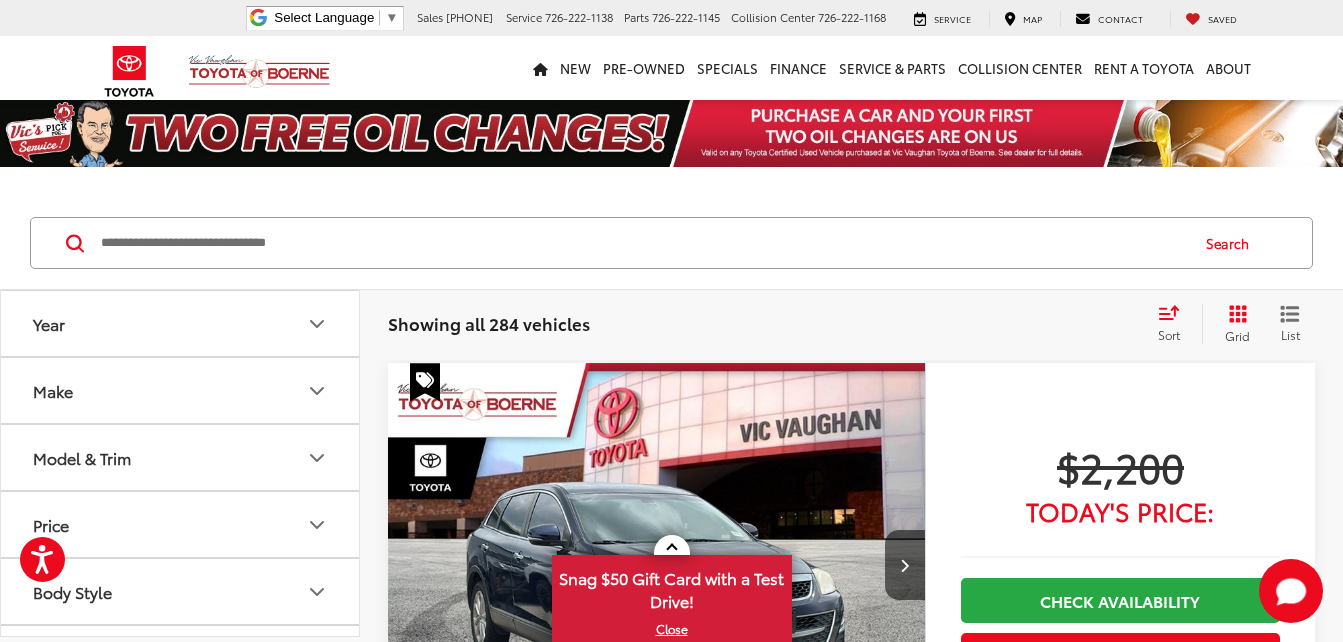 click at bounding box center (643, 243) 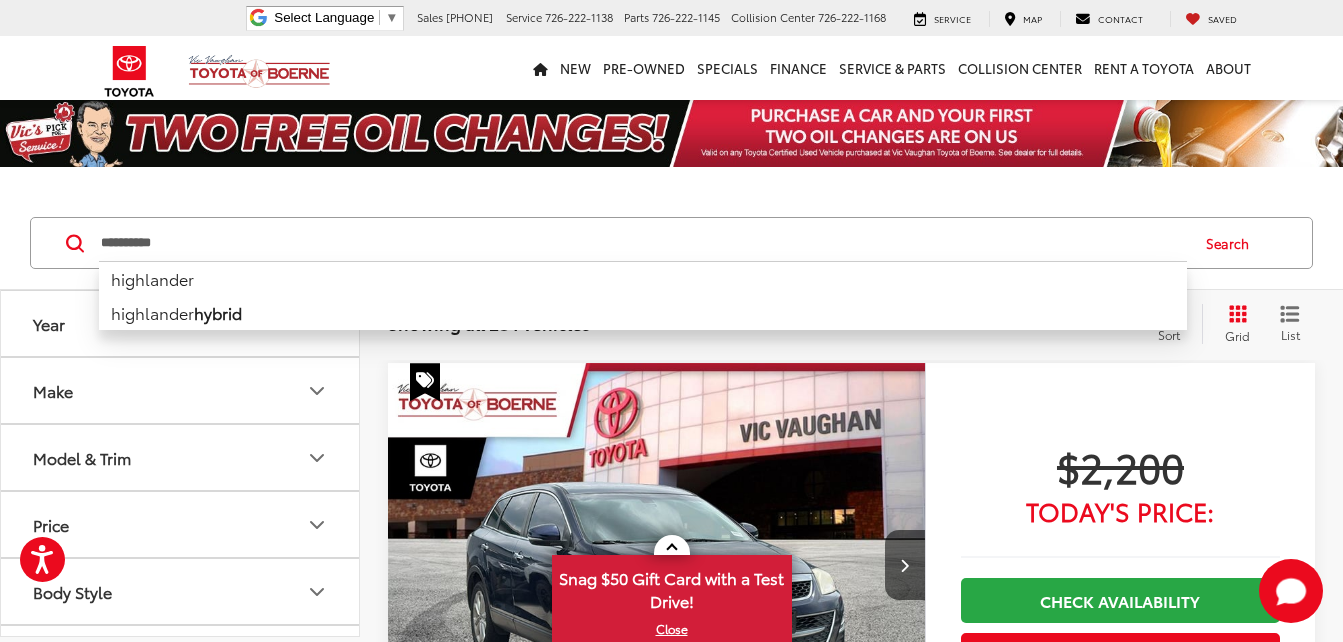 type on "**********" 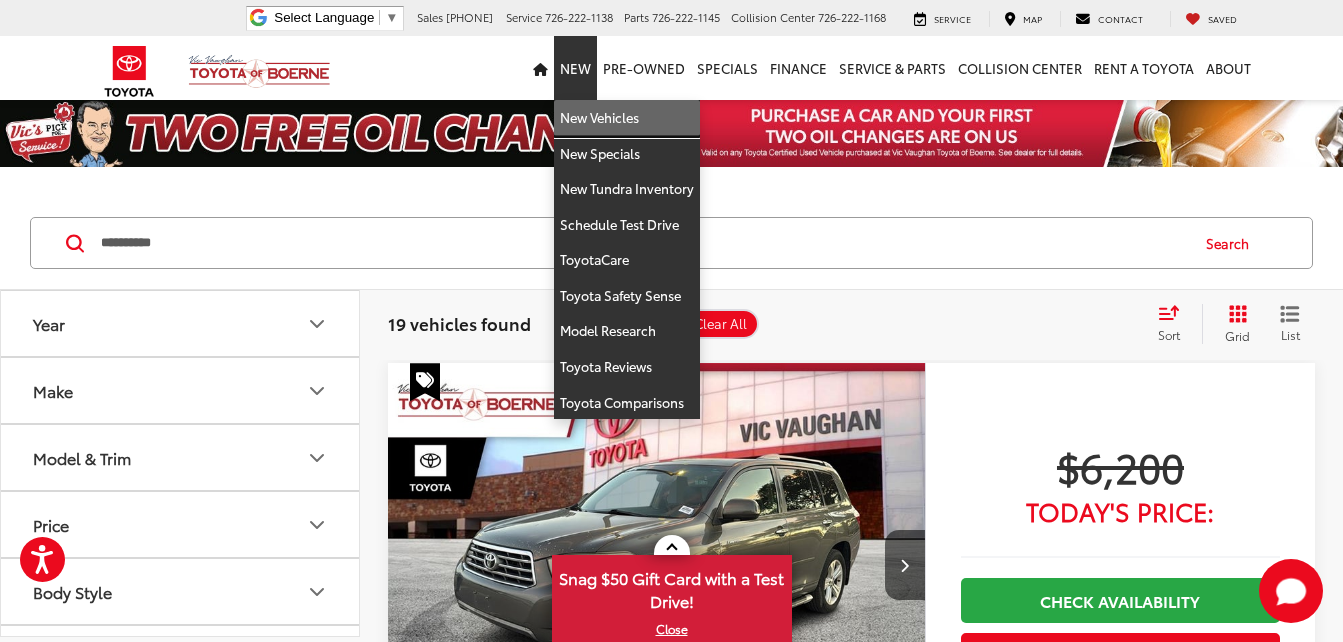 click on "New Vehicles" at bounding box center (627, 118) 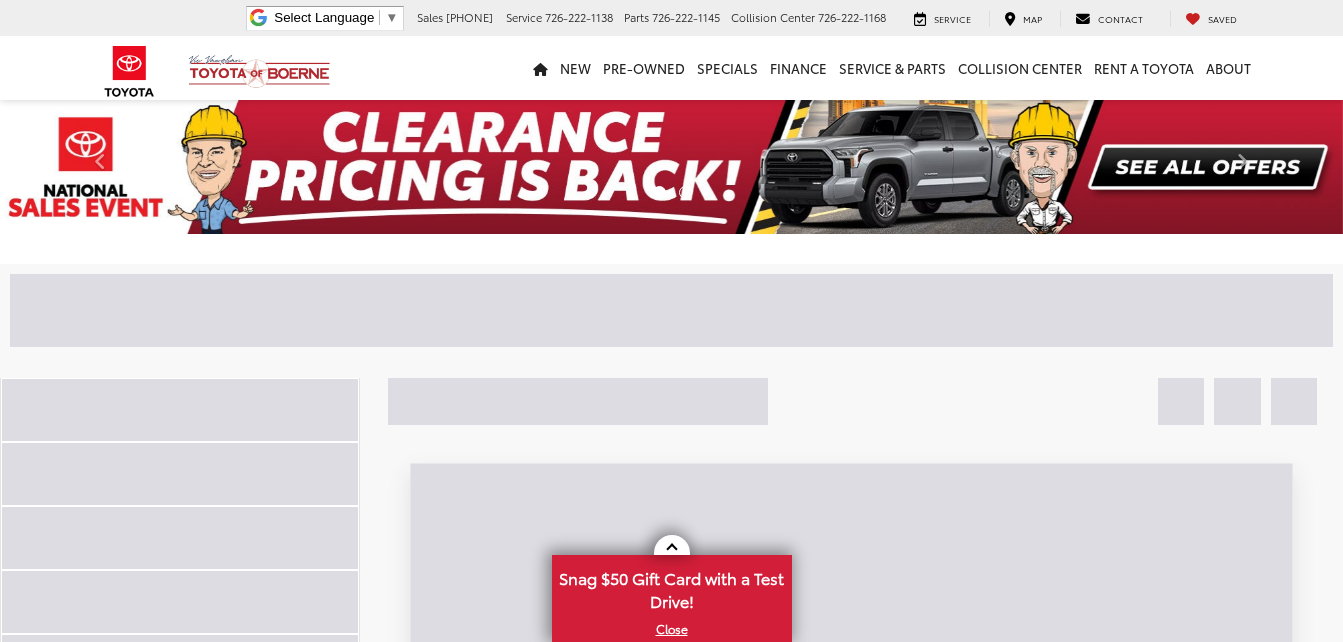 scroll, scrollTop: 0, scrollLeft: 0, axis: both 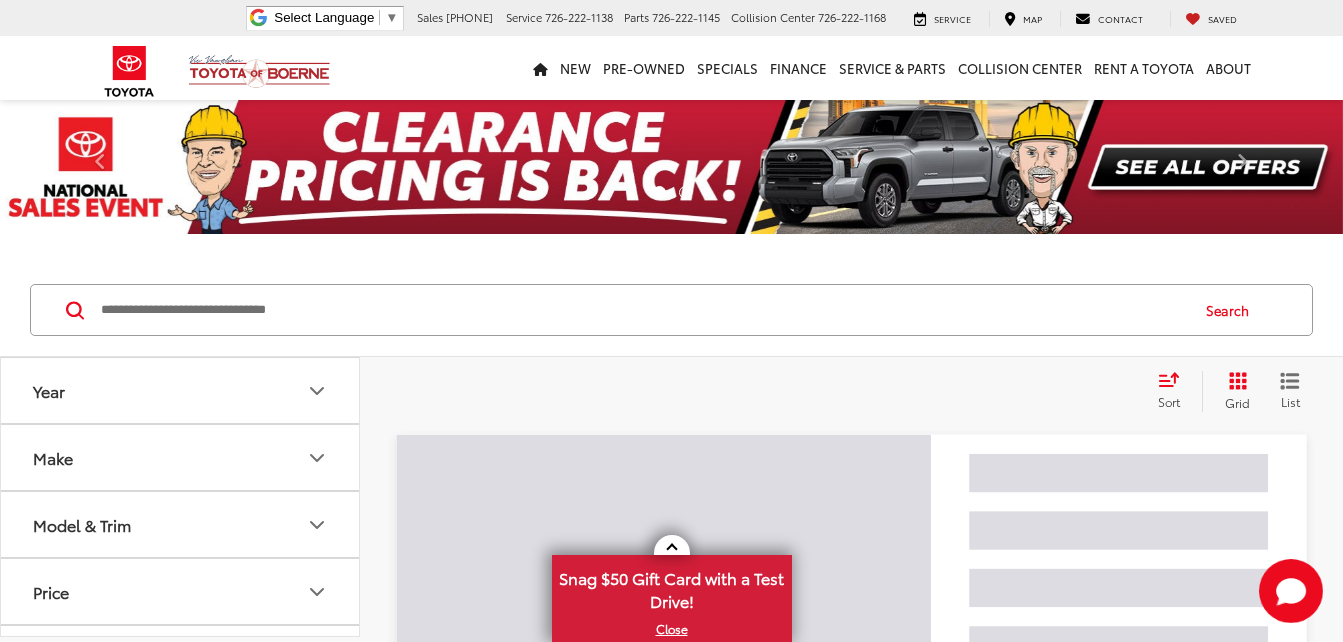click at bounding box center (643, 310) 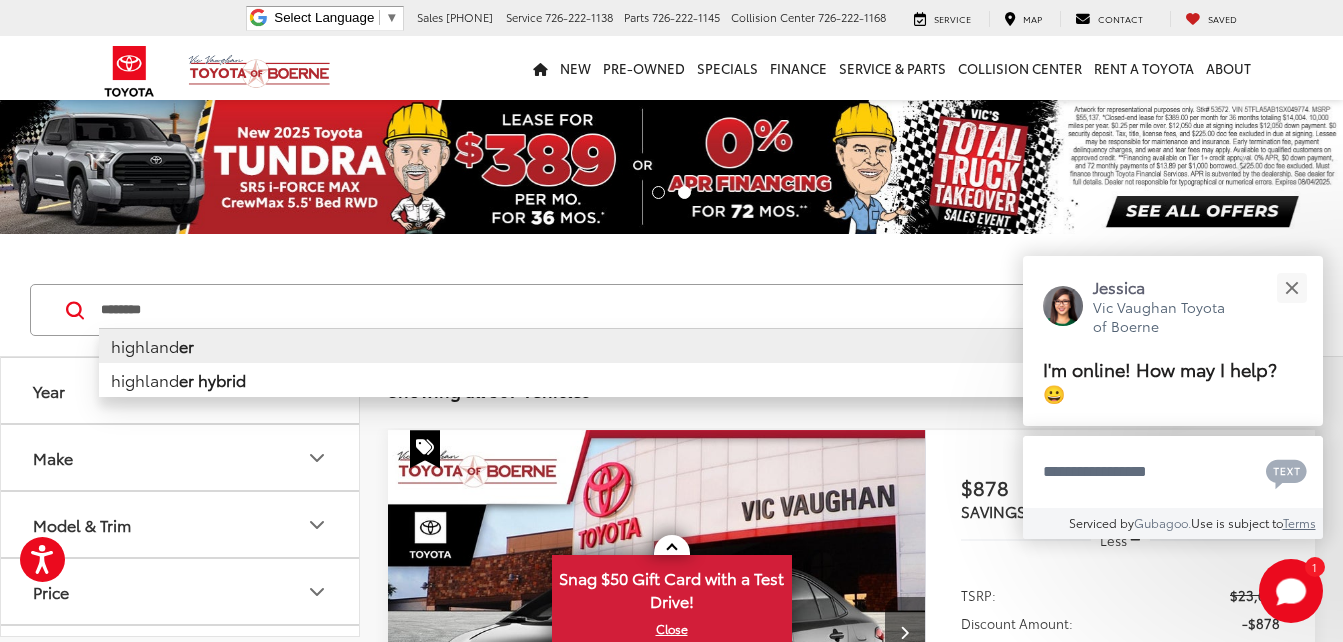 click on "highland er" at bounding box center [643, 345] 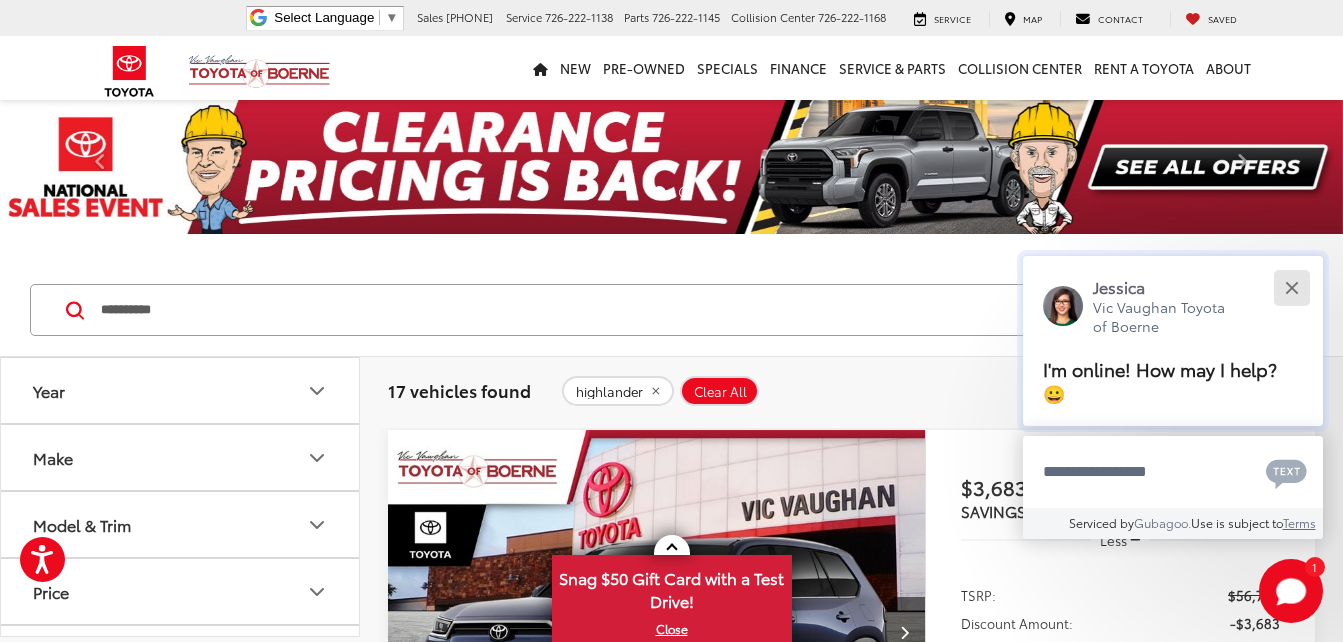 click at bounding box center (1291, 287) 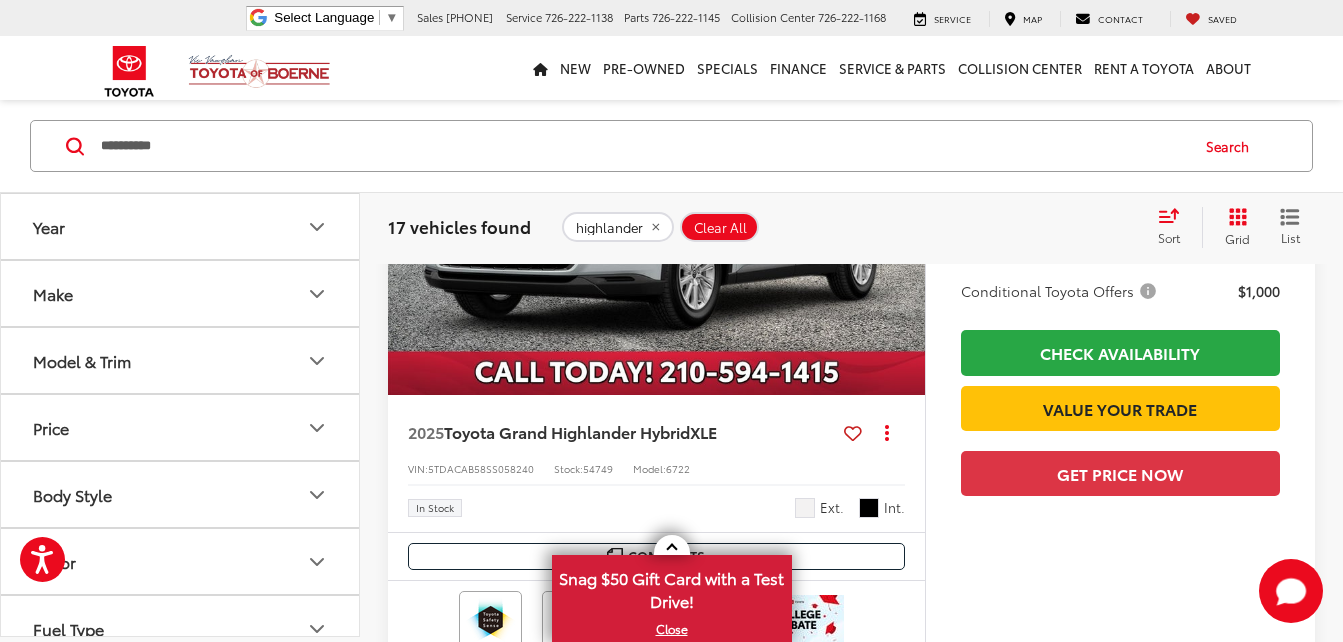 scroll, scrollTop: 1100, scrollLeft: 0, axis: vertical 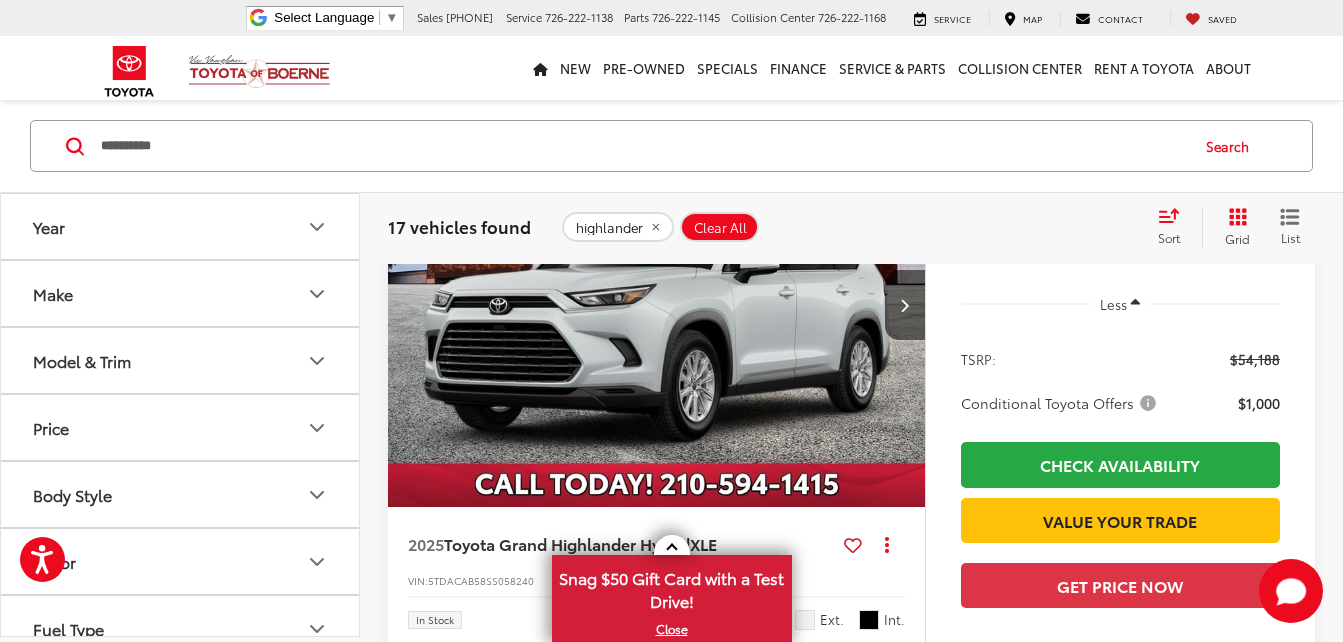 click at bounding box center (657, 305) 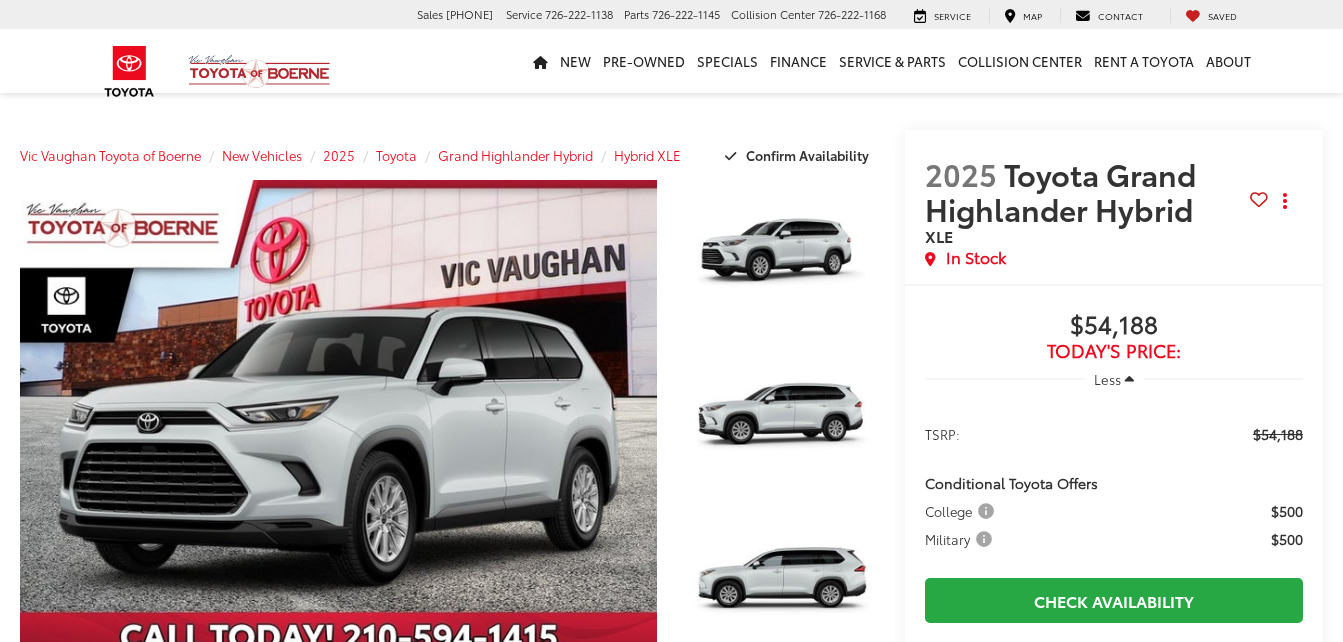 scroll, scrollTop: 0, scrollLeft: 0, axis: both 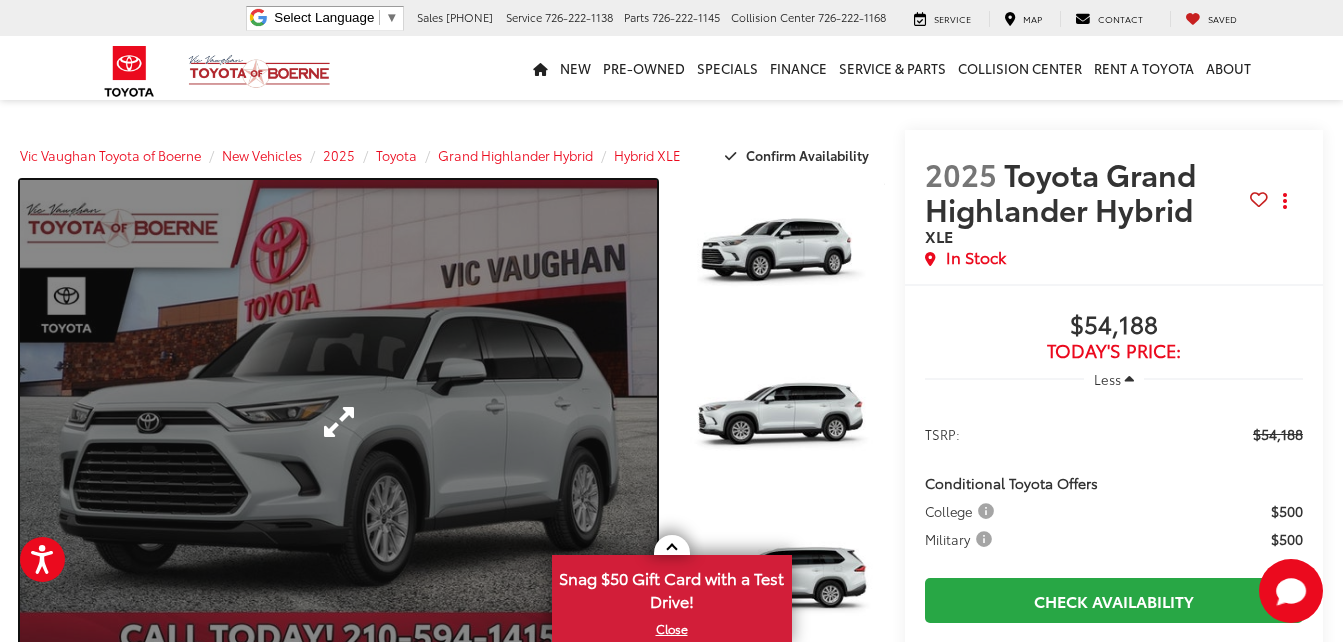 click at bounding box center [338, 422] 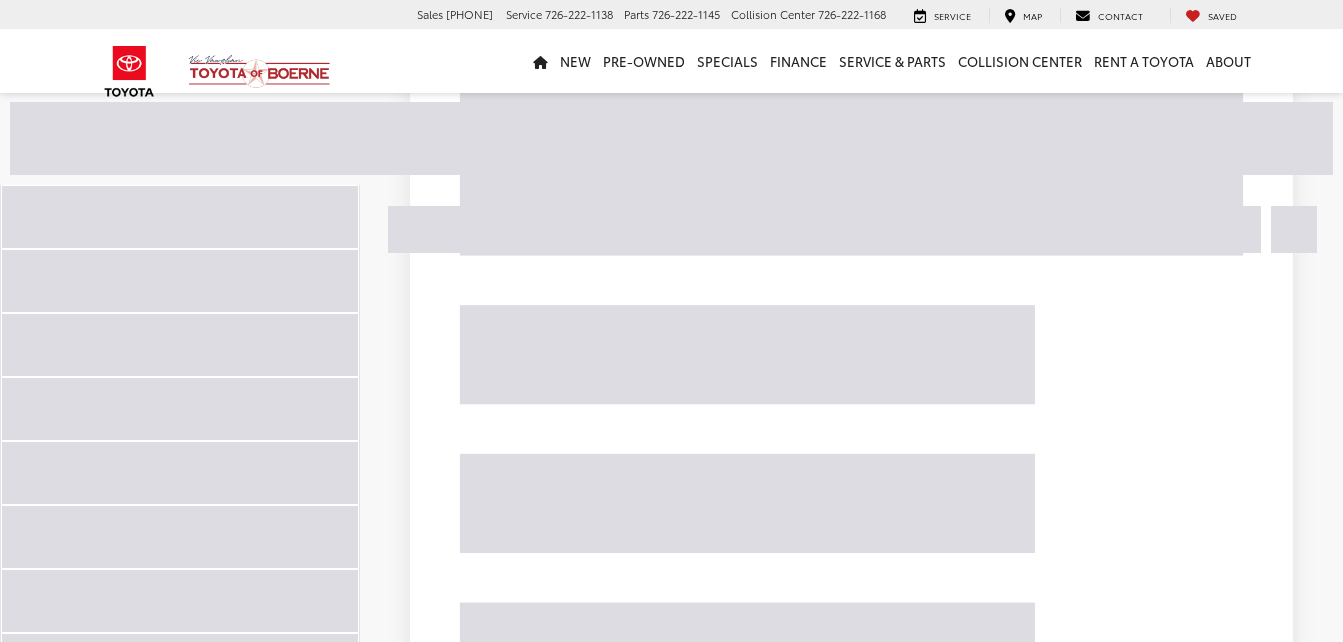 scroll, scrollTop: 778, scrollLeft: 0, axis: vertical 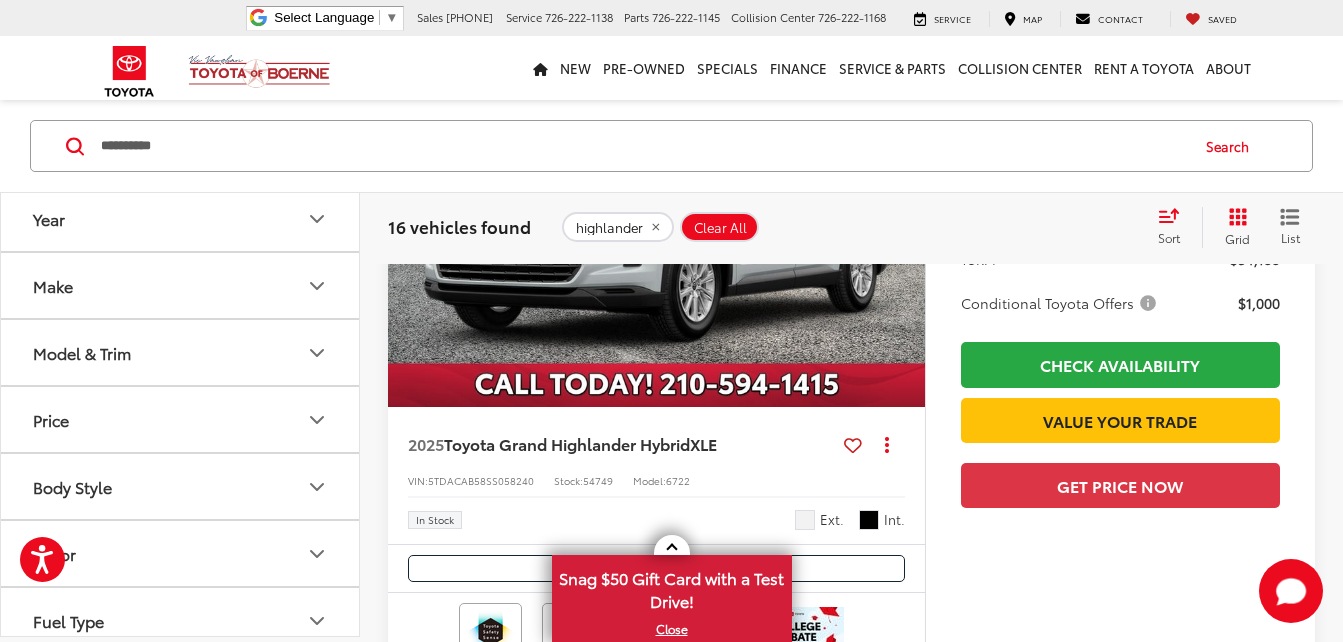 click on "2025 Toyota Grand Highlander Hybrid XLE
Copy Link Share Print View Details VIN: [VIN] Stock: 54749 Model: 6722 In Stock Ext. Int." at bounding box center [656, 475] 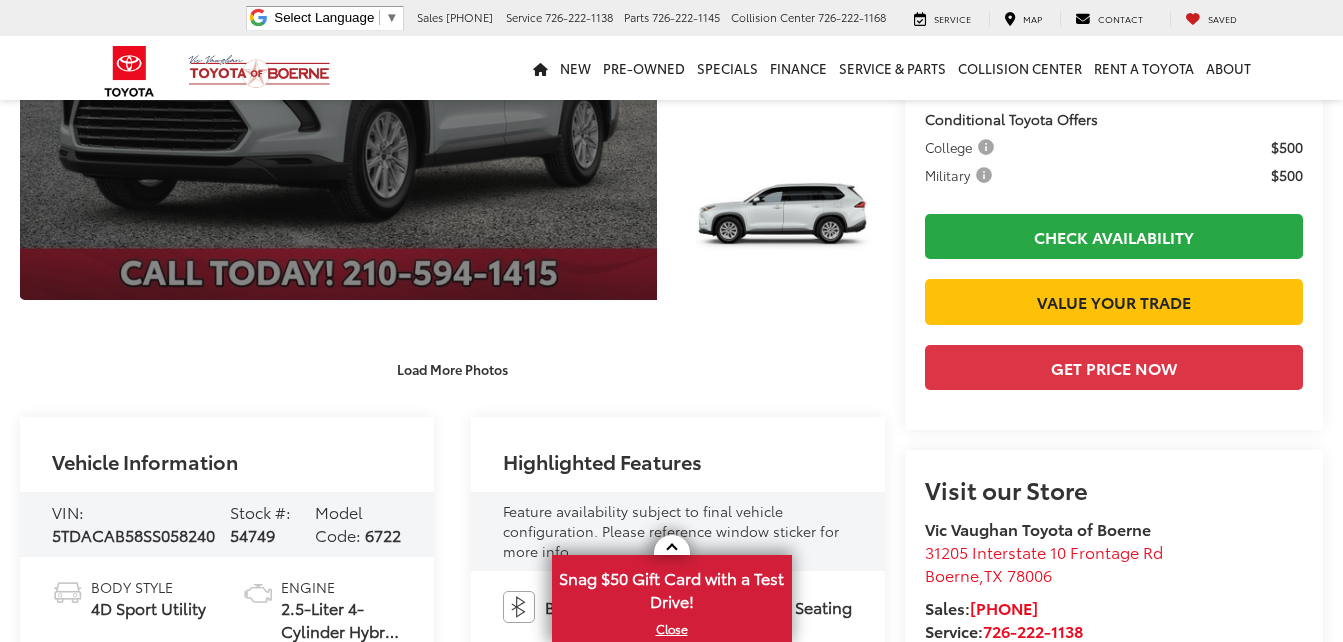 scroll, scrollTop: 400, scrollLeft: 0, axis: vertical 